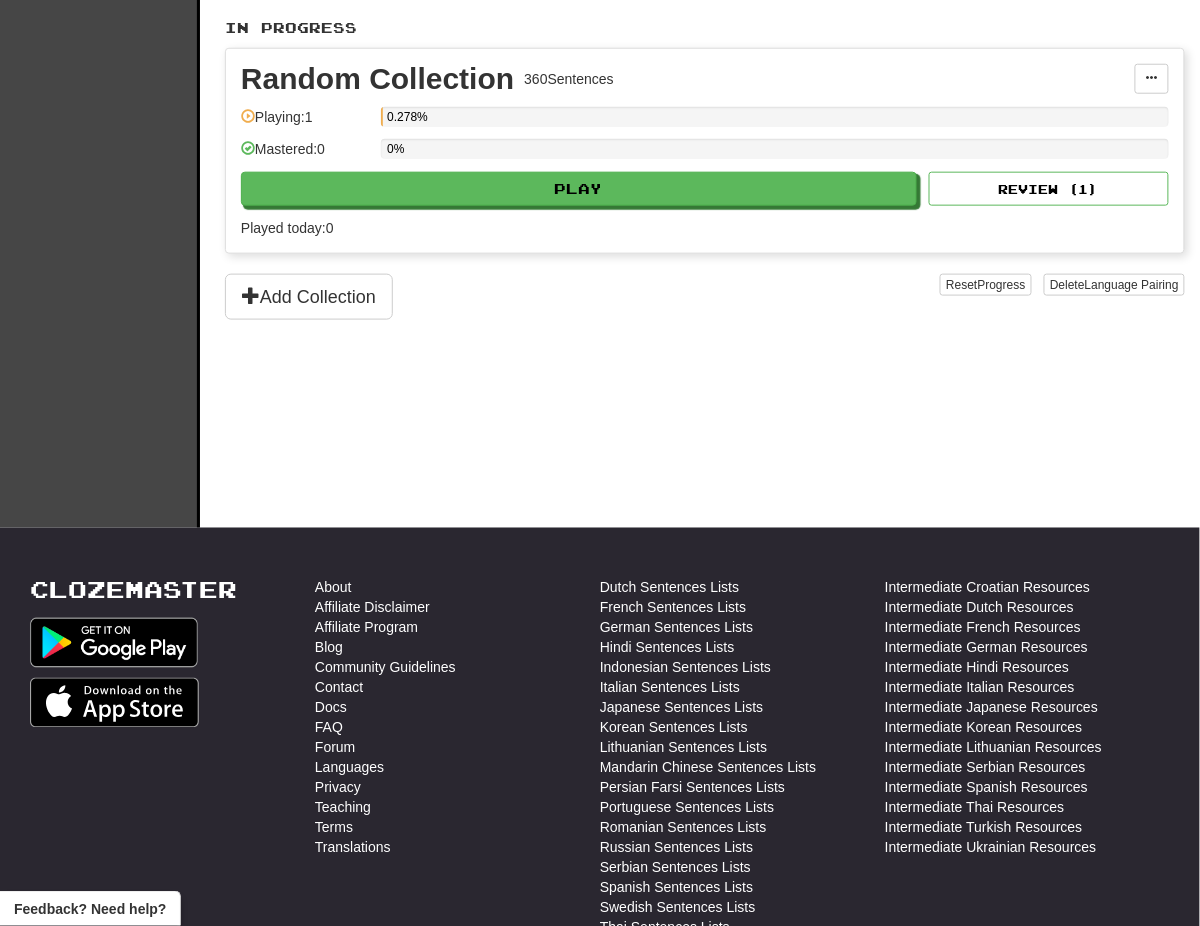 scroll, scrollTop: 709, scrollLeft: 0, axis: vertical 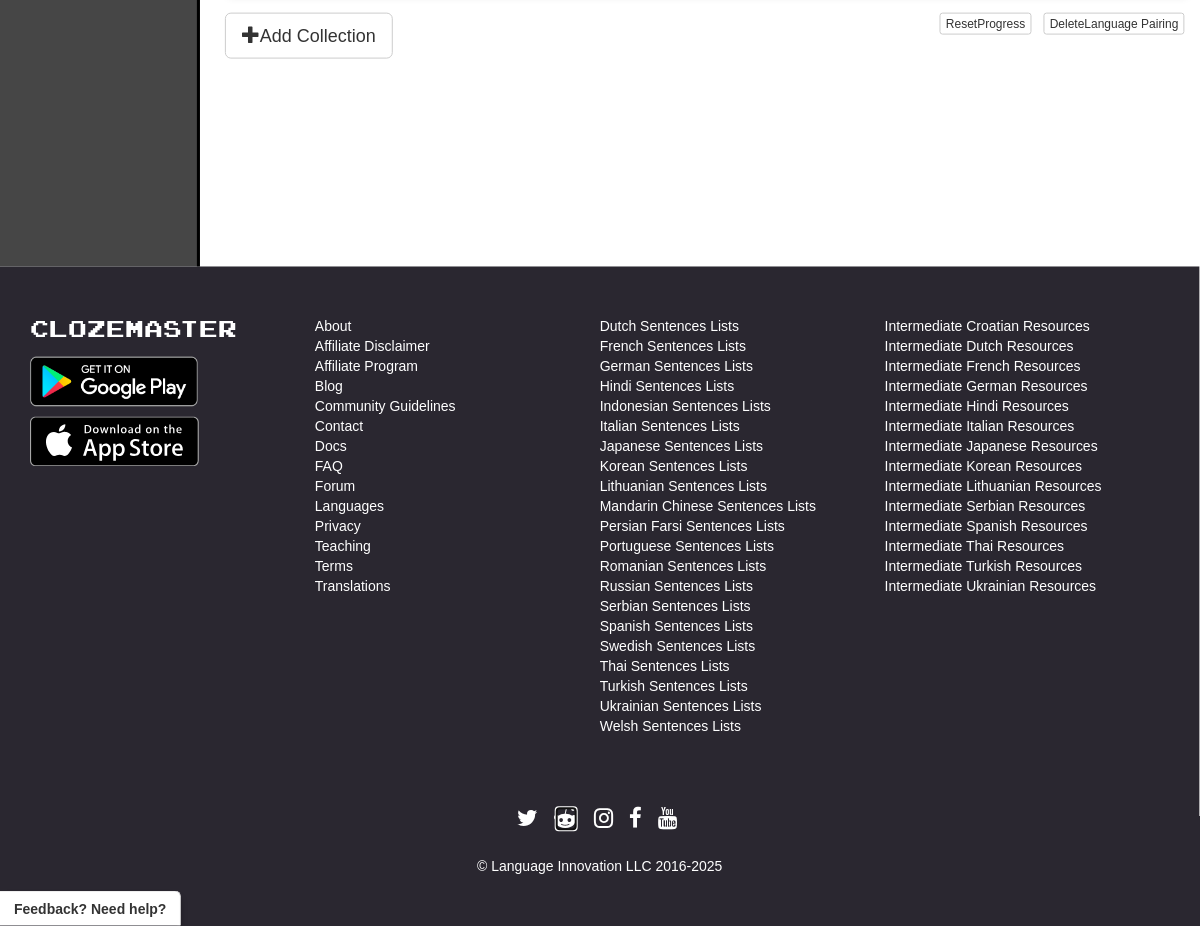 click at bounding box center (566, 819) 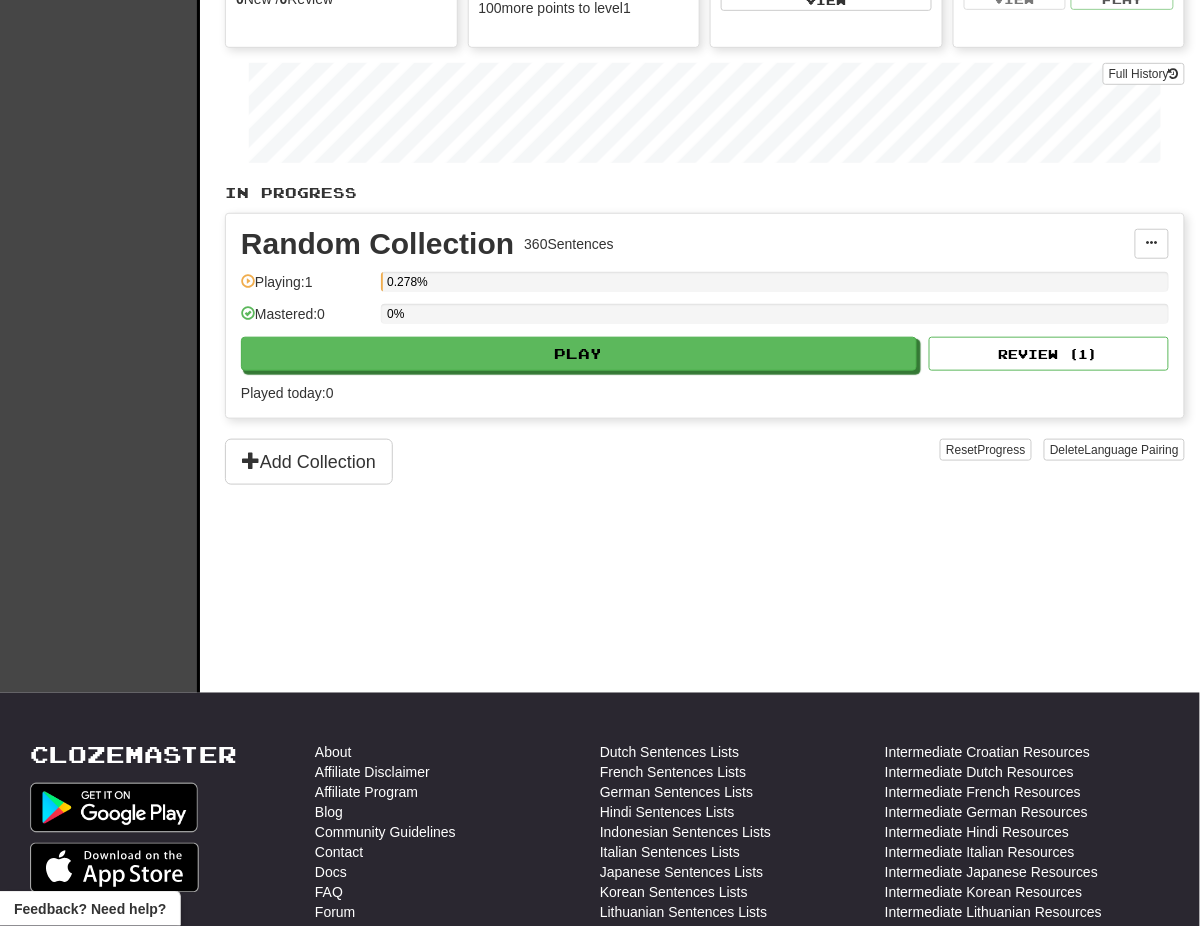 scroll, scrollTop: 0, scrollLeft: 0, axis: both 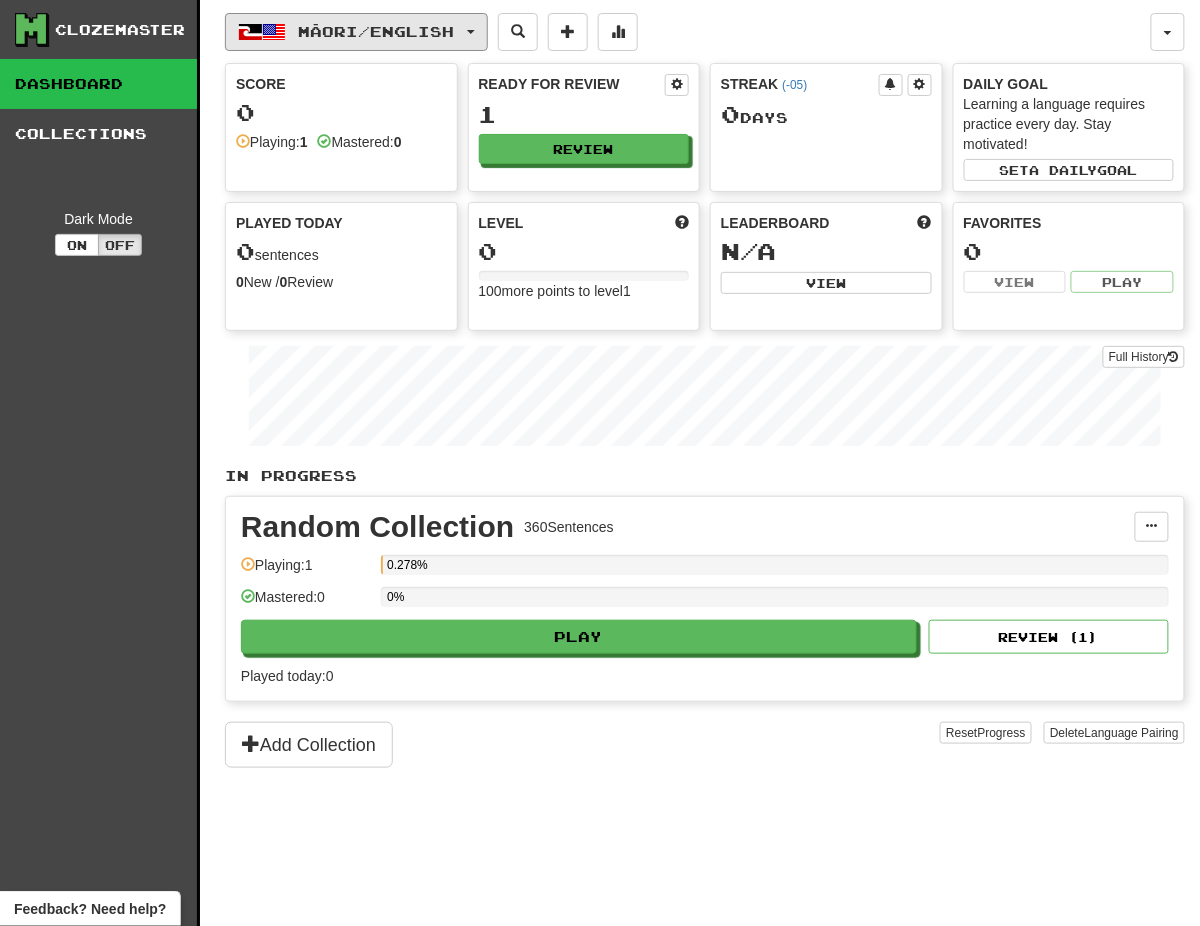 drag, startPoint x: 368, startPoint y: 23, endPoint x: 375, endPoint y: 51, distance: 28.86174 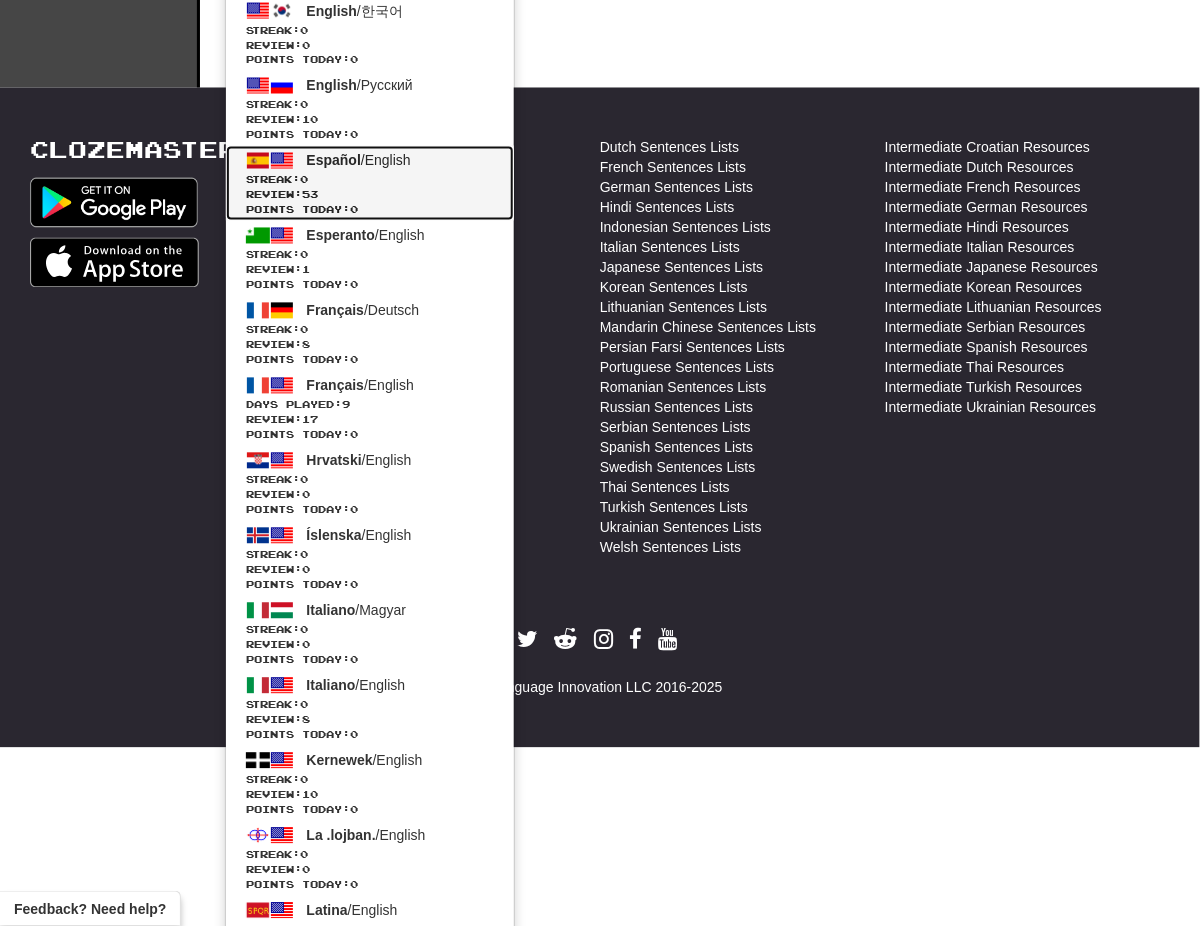 click on "Streak:  0" at bounding box center (370, 180) 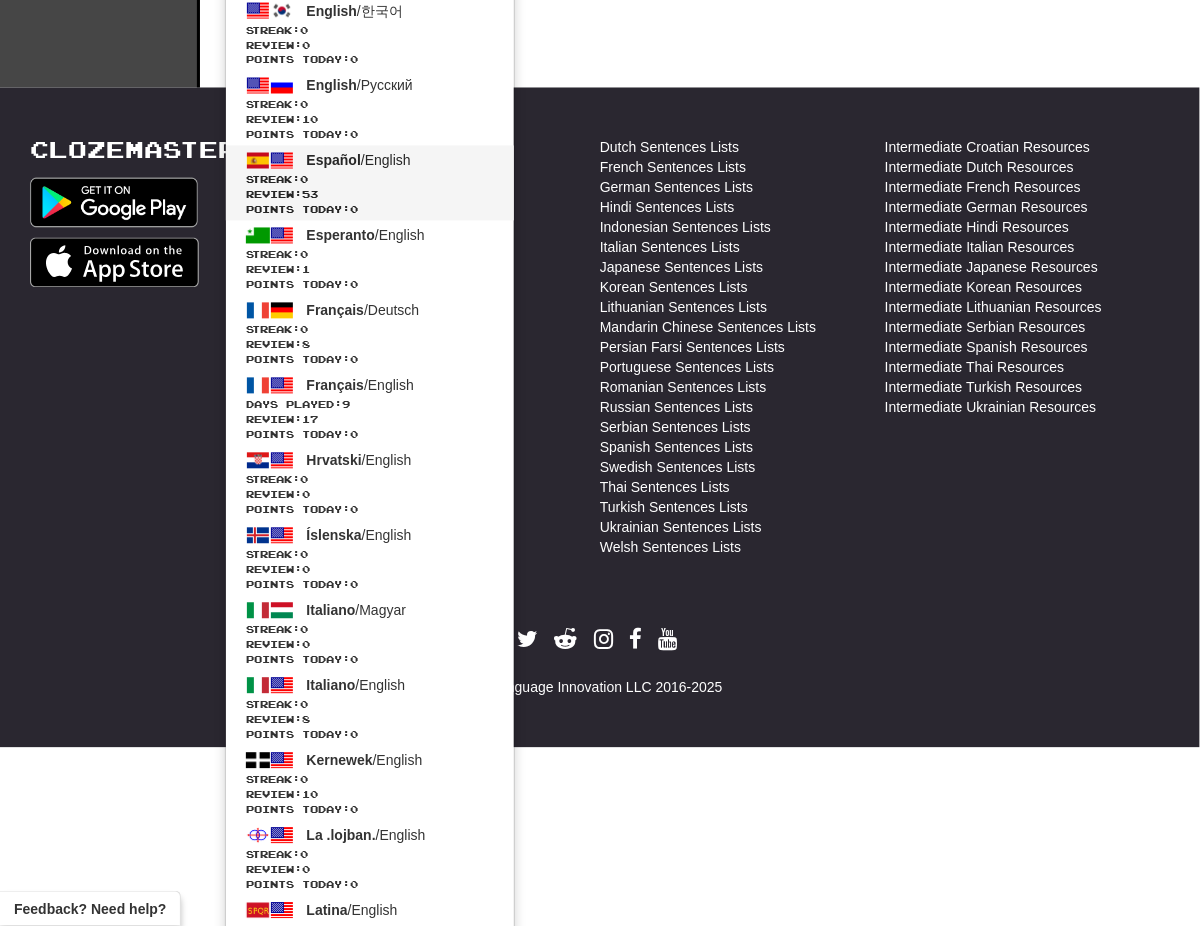 scroll, scrollTop: 709, scrollLeft: 0, axis: vertical 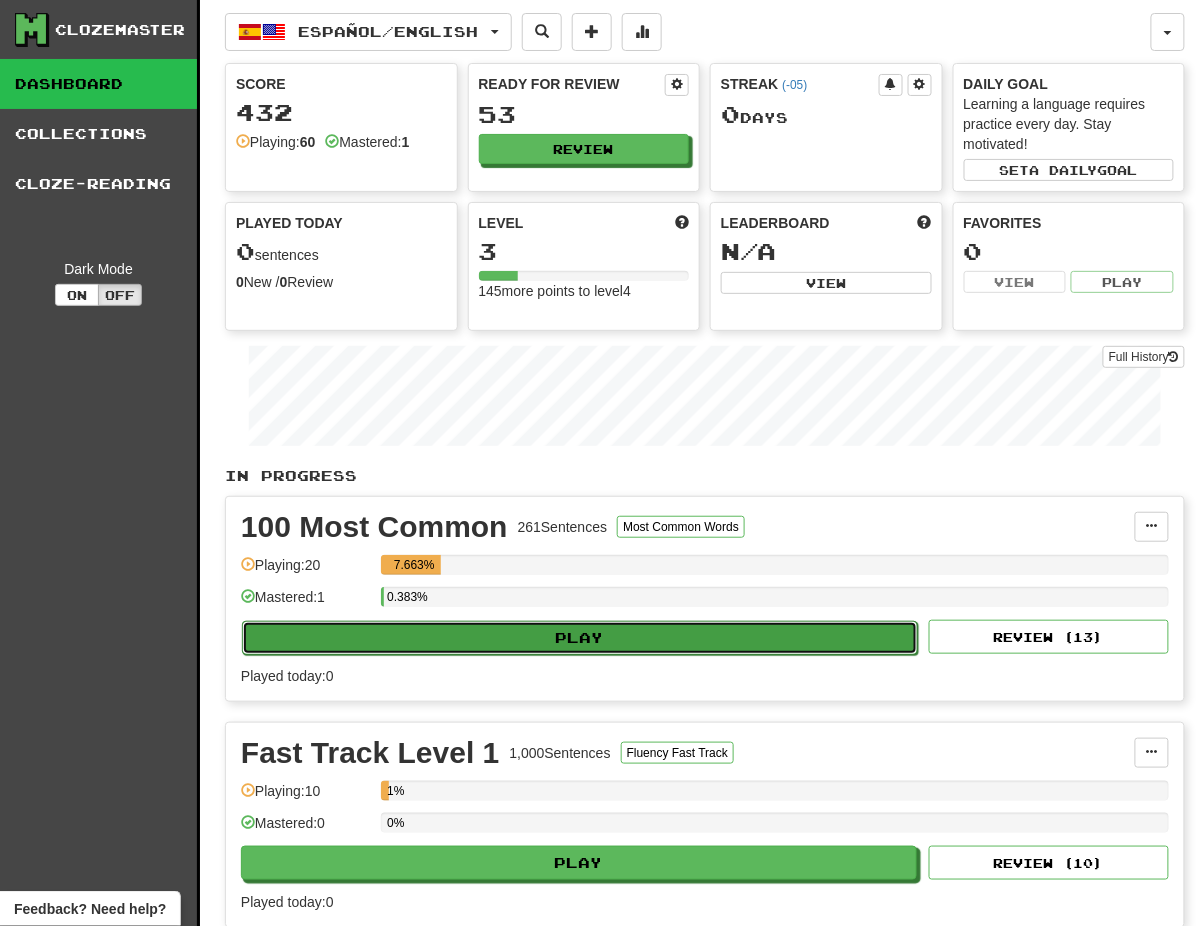 click on "Play" at bounding box center [580, 638] 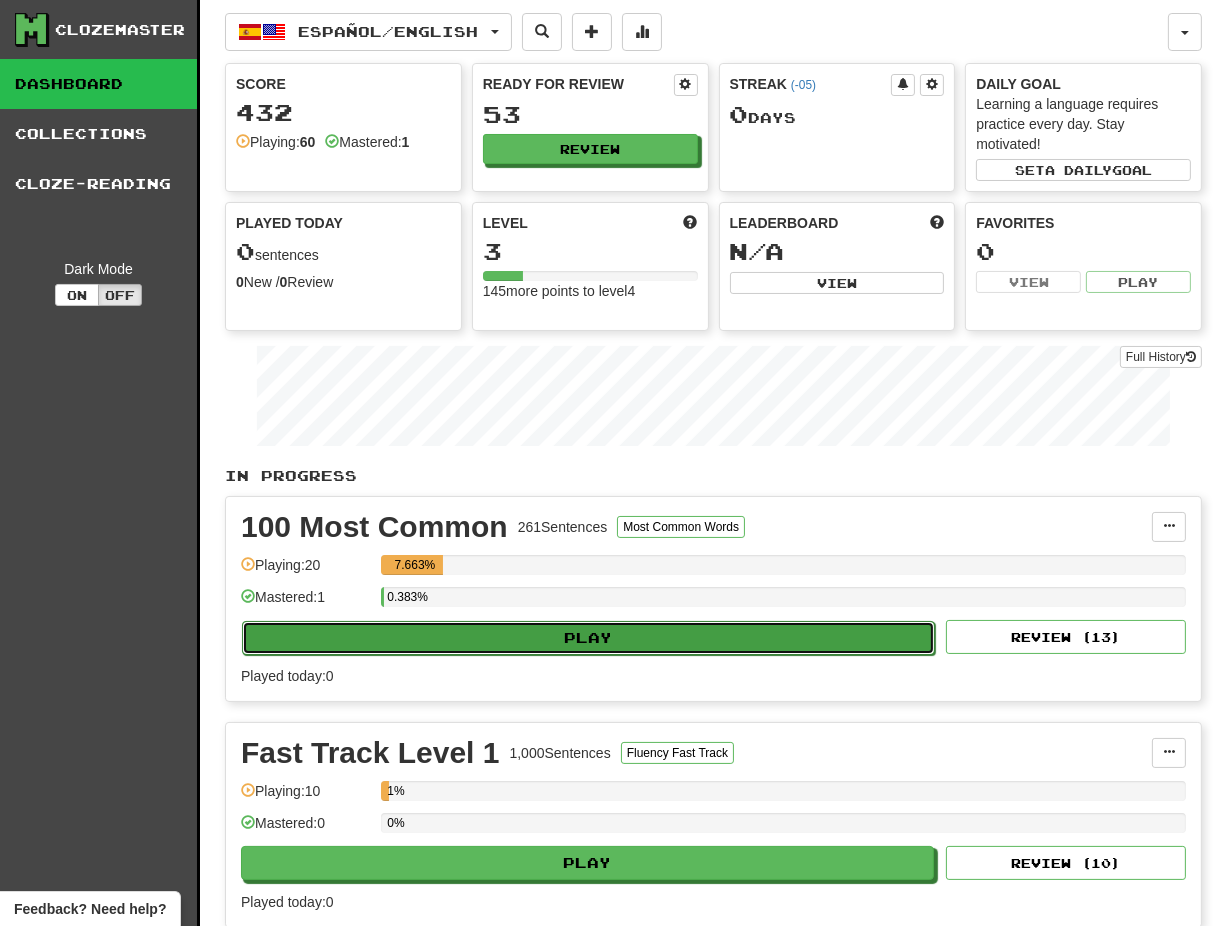 select on "**" 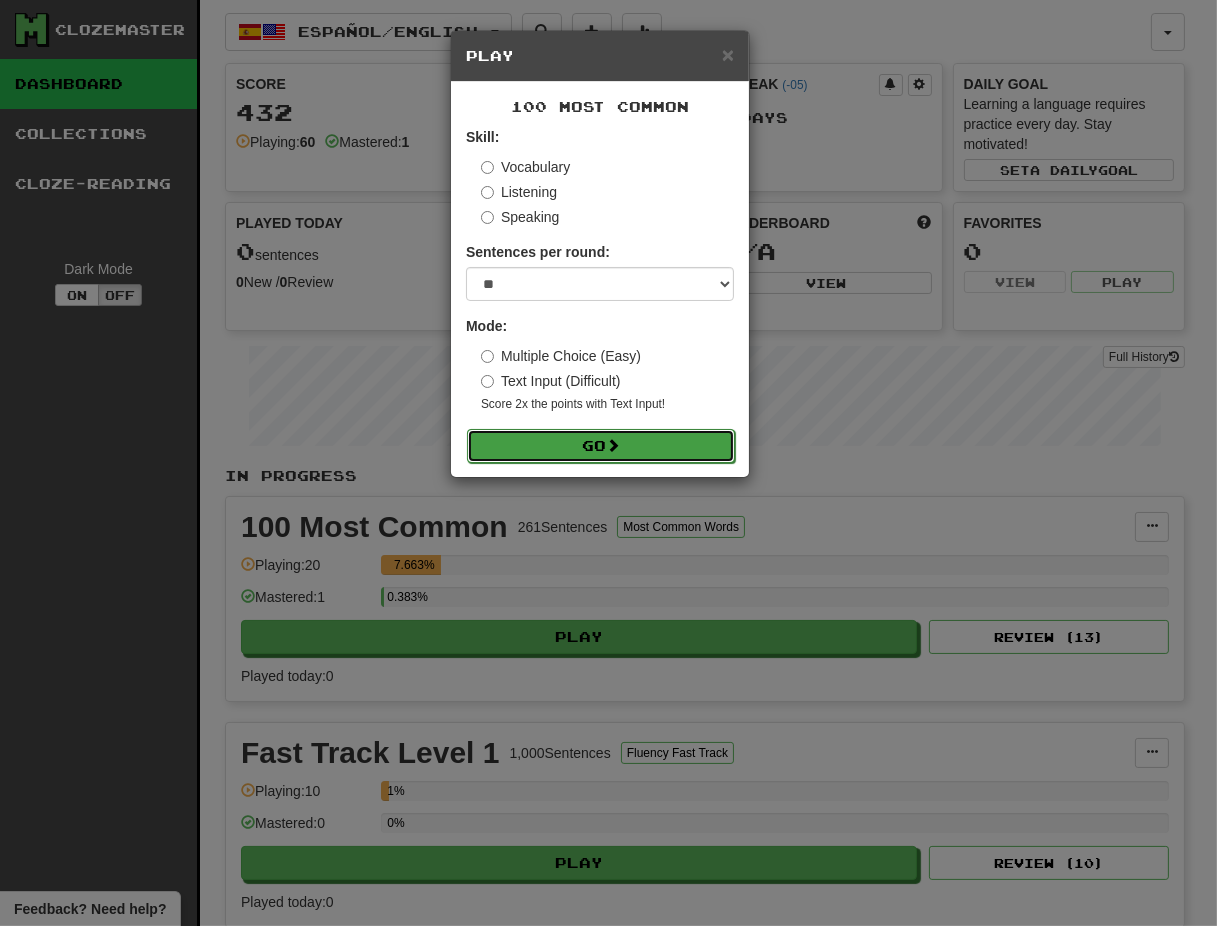 click on "Go" at bounding box center (601, 446) 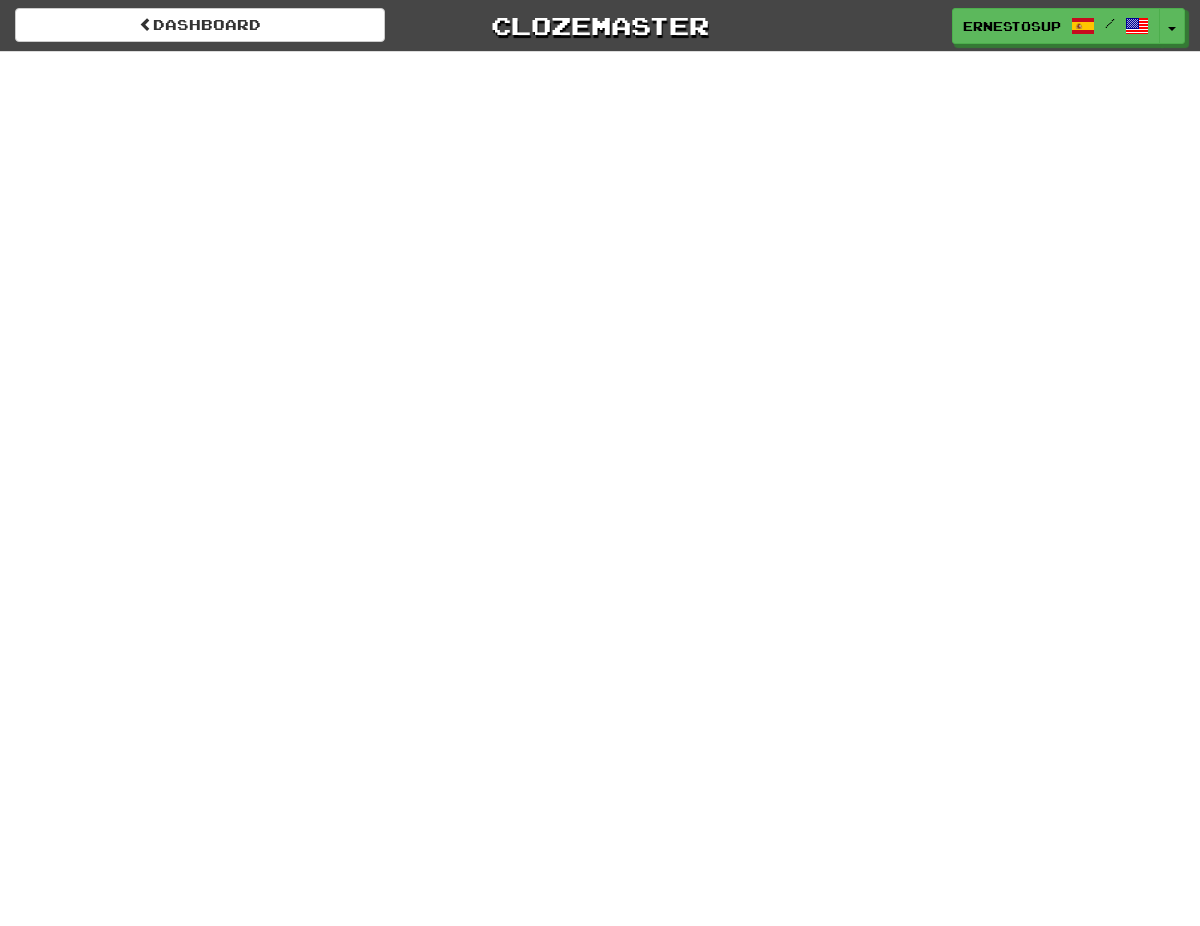 scroll, scrollTop: 0, scrollLeft: 0, axis: both 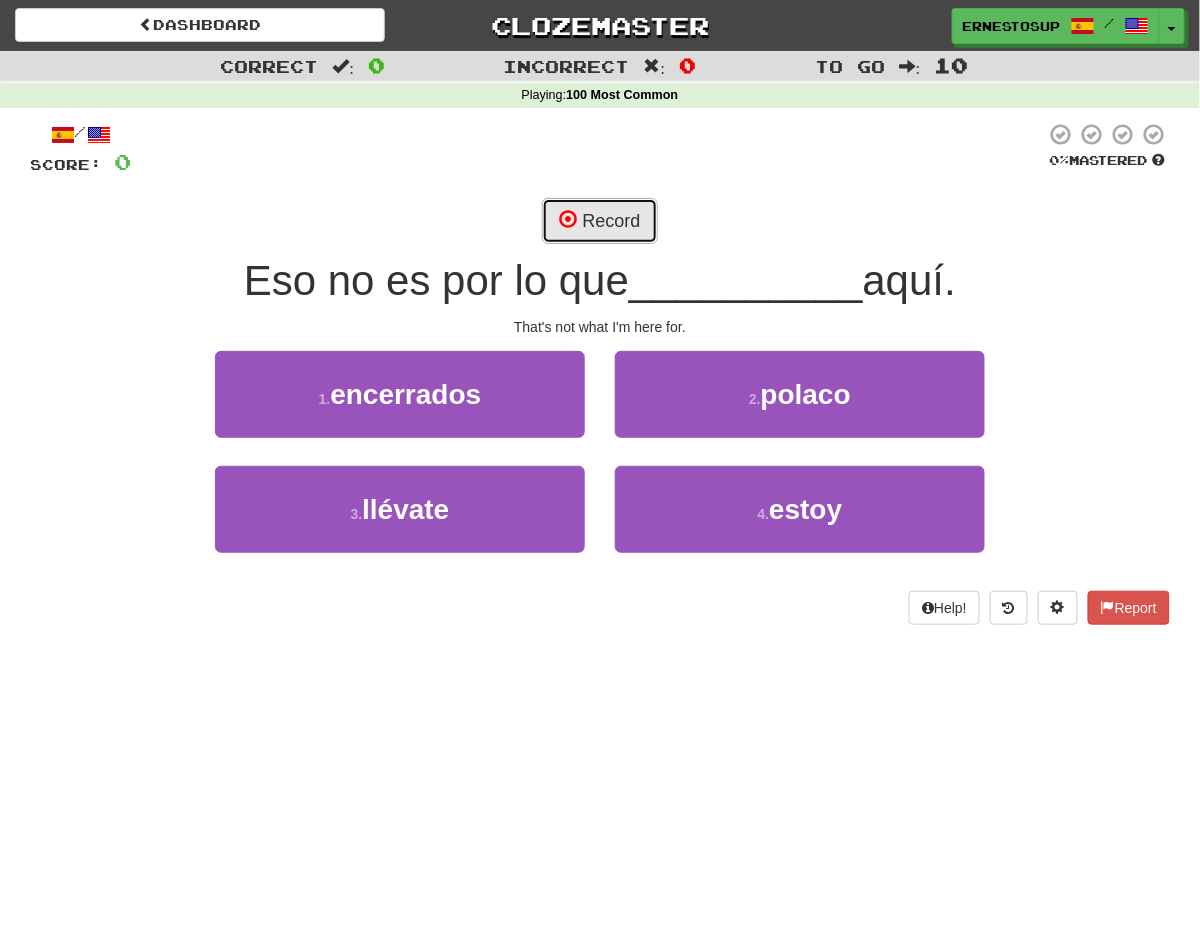 click on "Record" at bounding box center [599, 221] 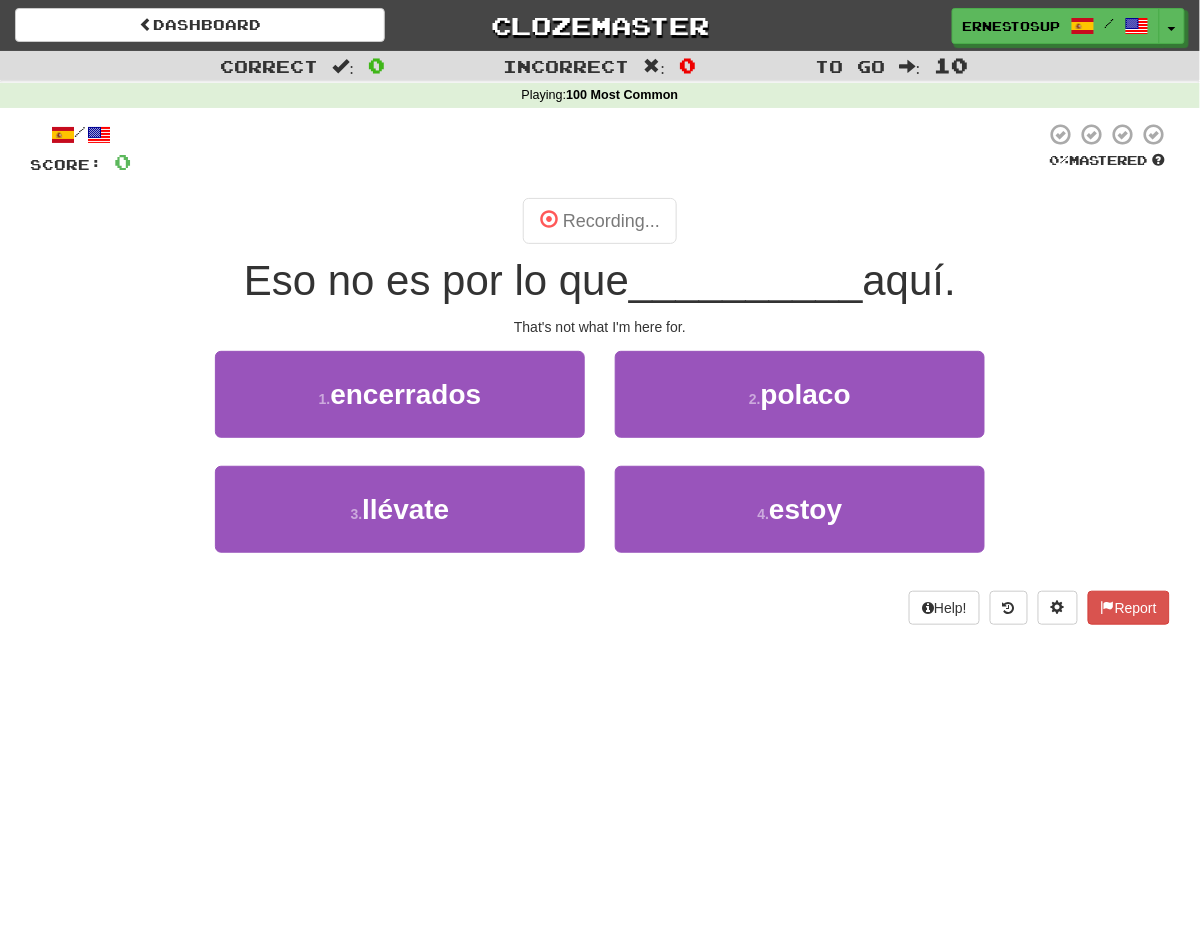 click on "Eso no es por lo que  __________  aquí." at bounding box center (600, 281) 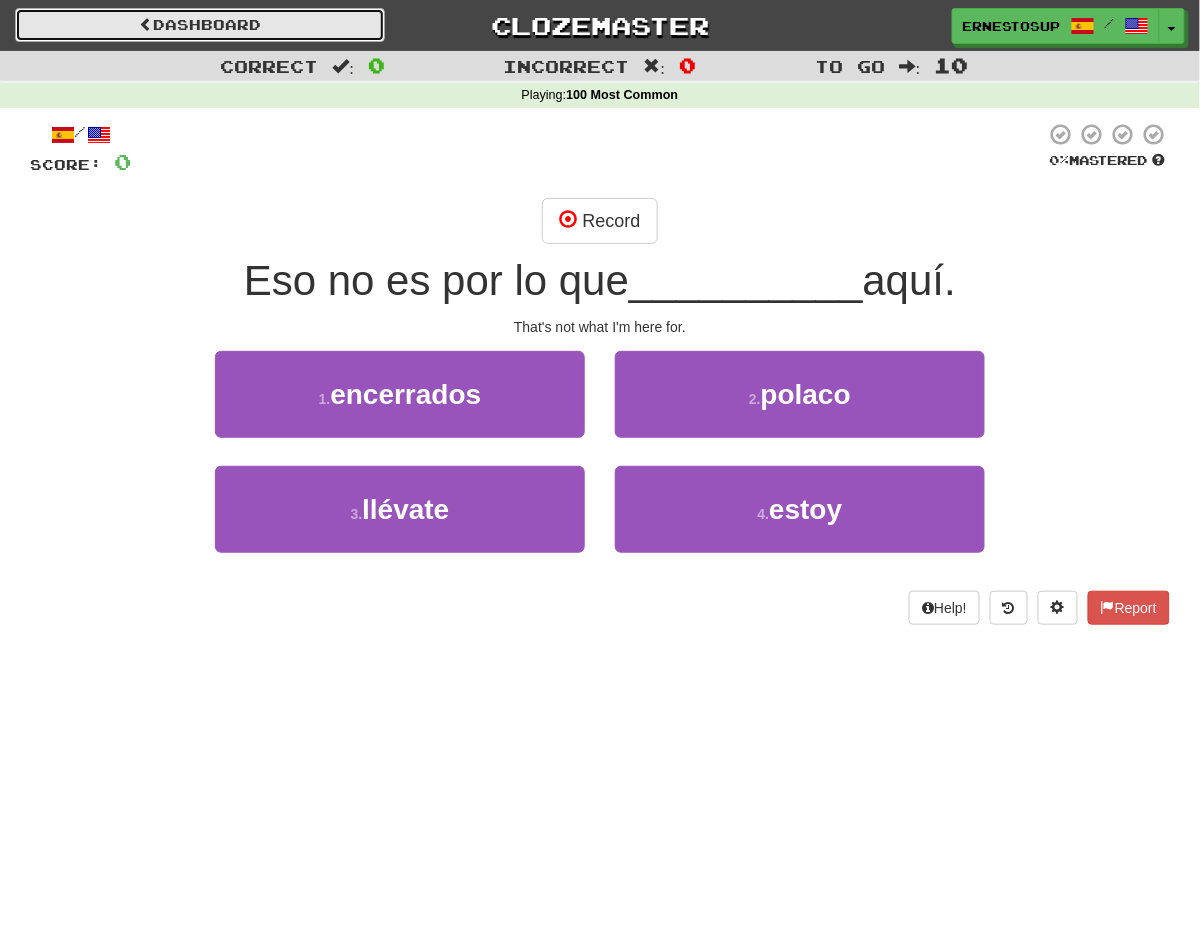 click on "Dashboard" at bounding box center (200, 25) 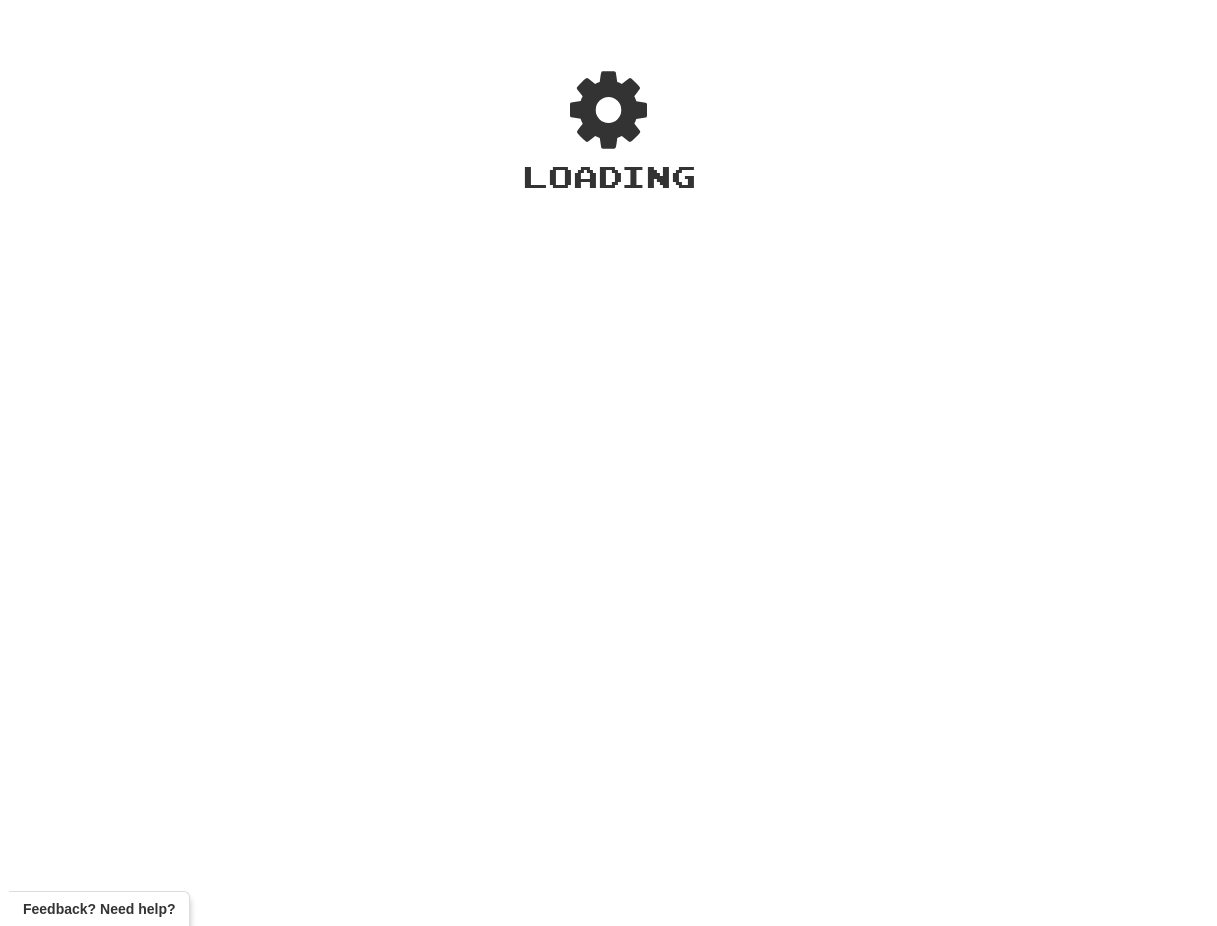 scroll, scrollTop: 0, scrollLeft: 0, axis: both 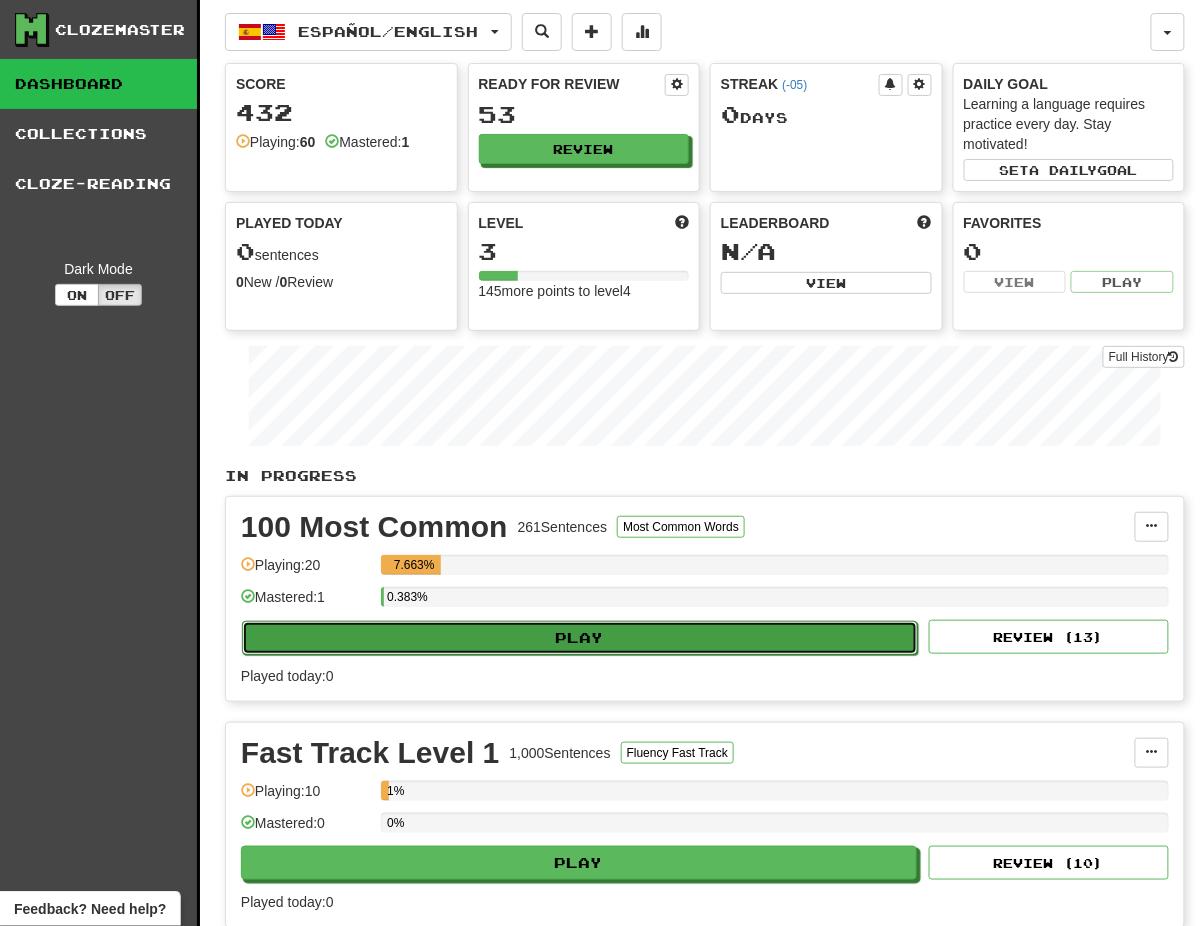 click on "Play" at bounding box center (580, 638) 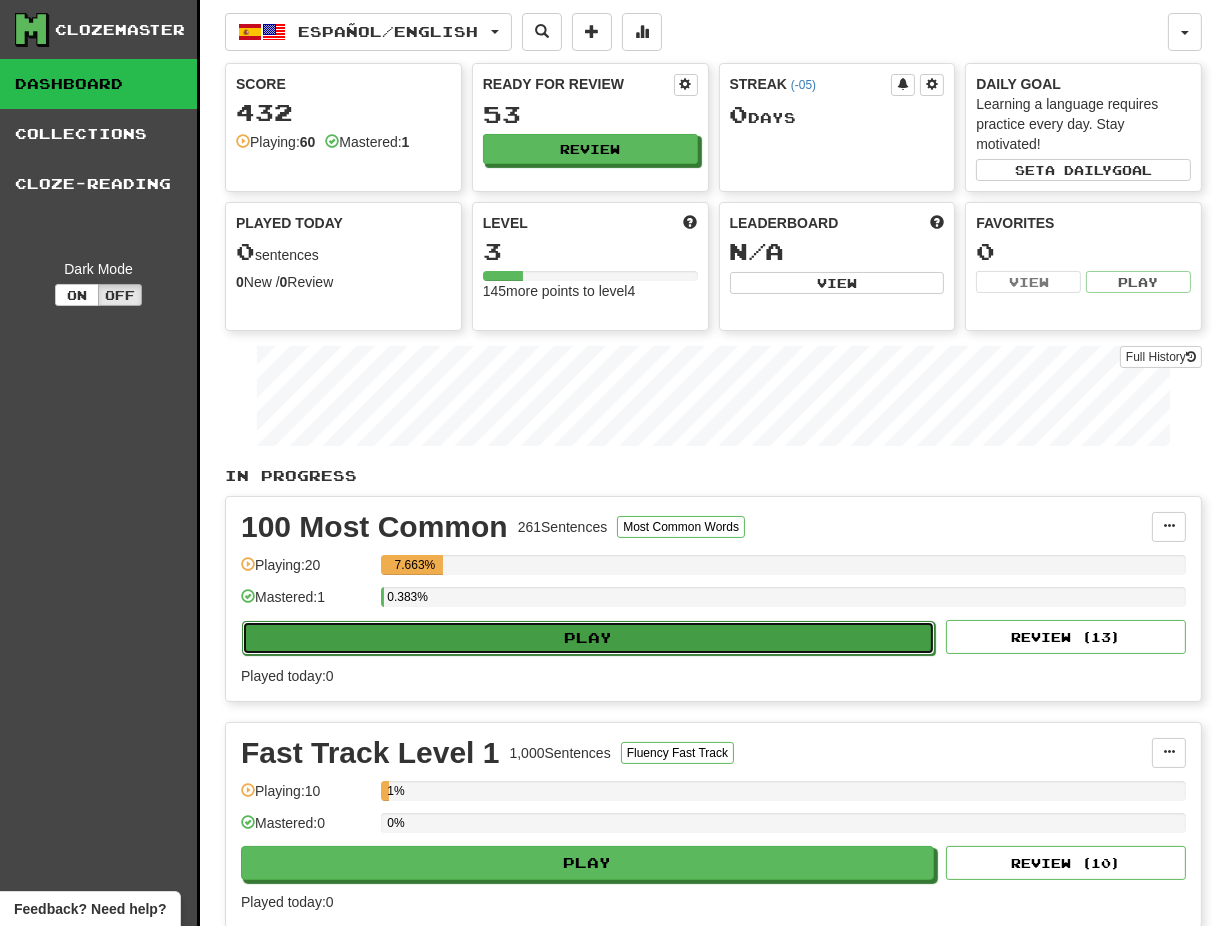 select on "**" 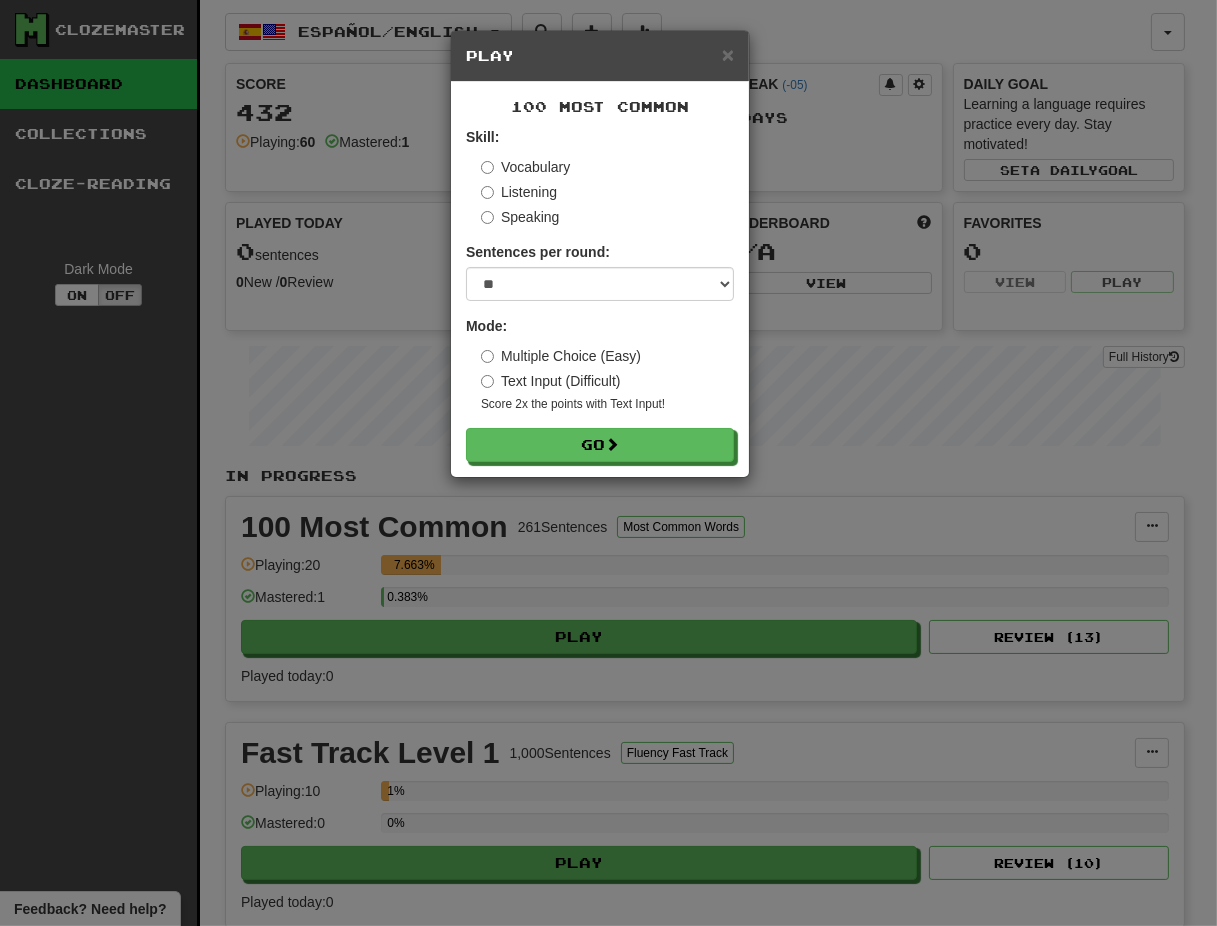 click on "Listening" at bounding box center [519, 192] 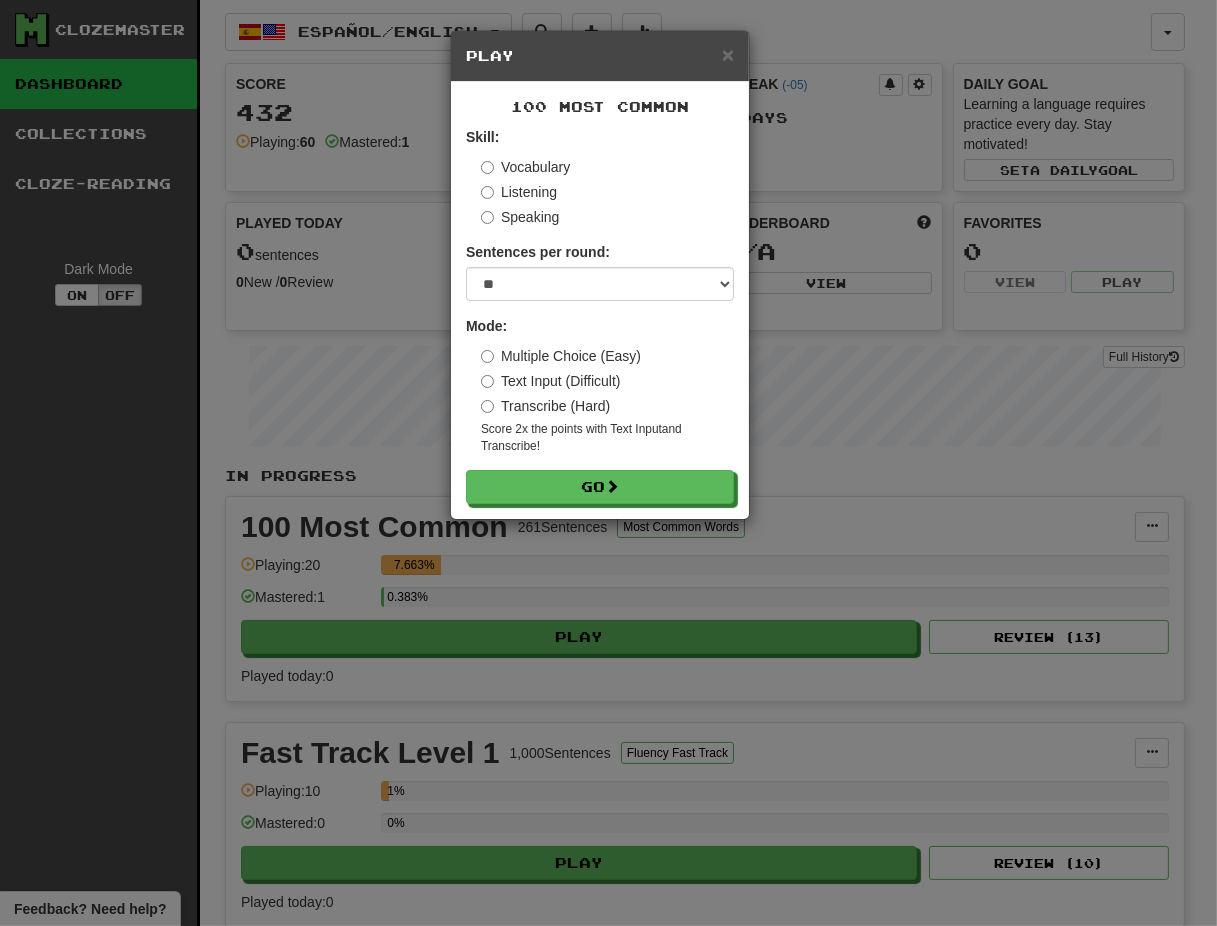 click on "Vocabulary" at bounding box center [525, 167] 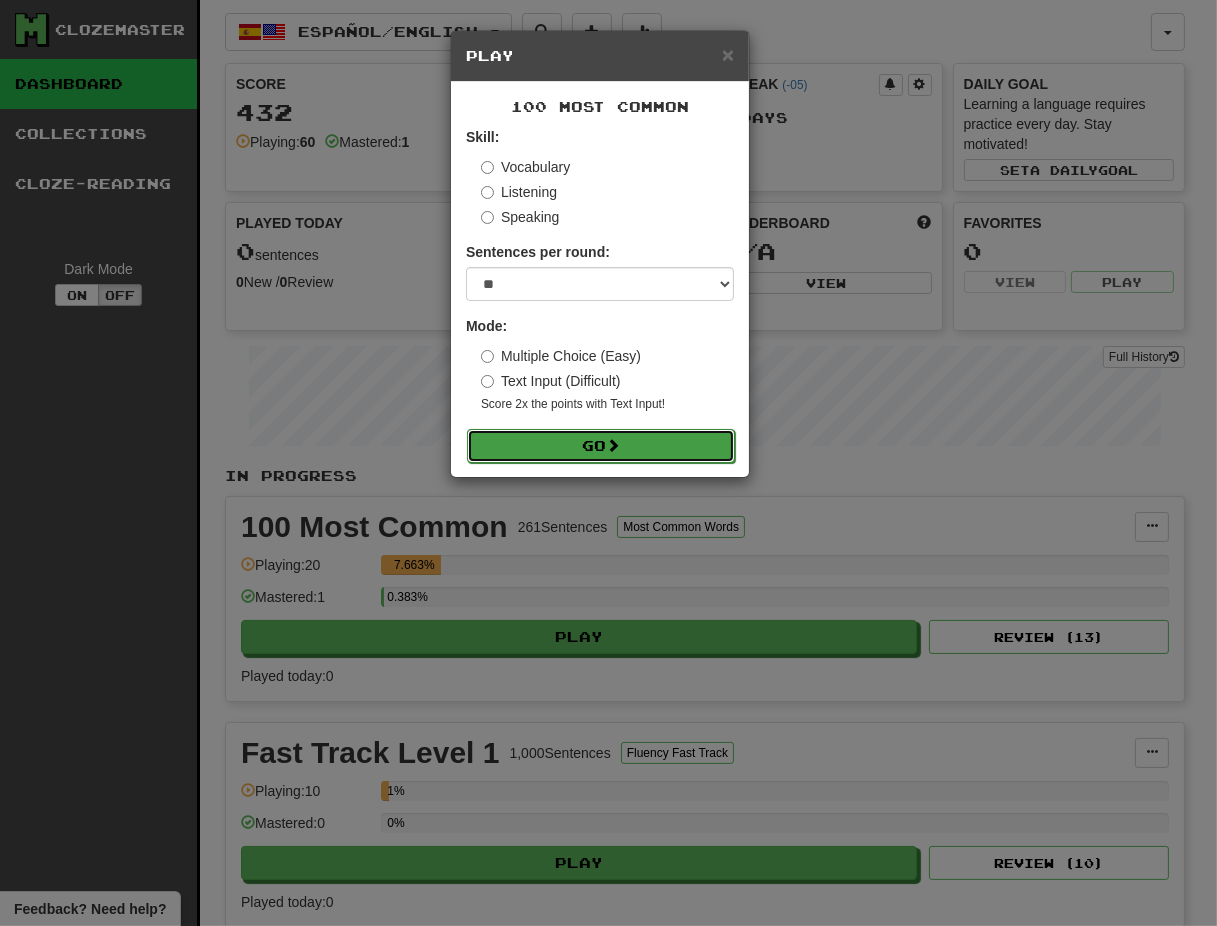 click on "Go" at bounding box center [601, 446] 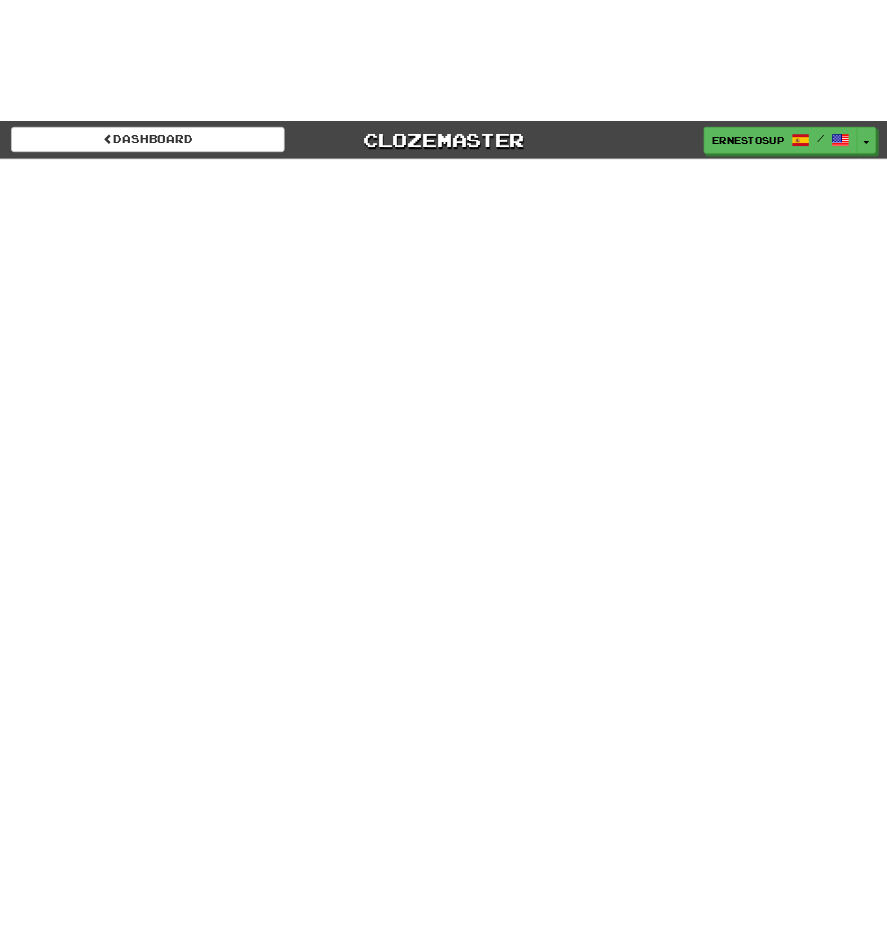 scroll, scrollTop: 0, scrollLeft: 0, axis: both 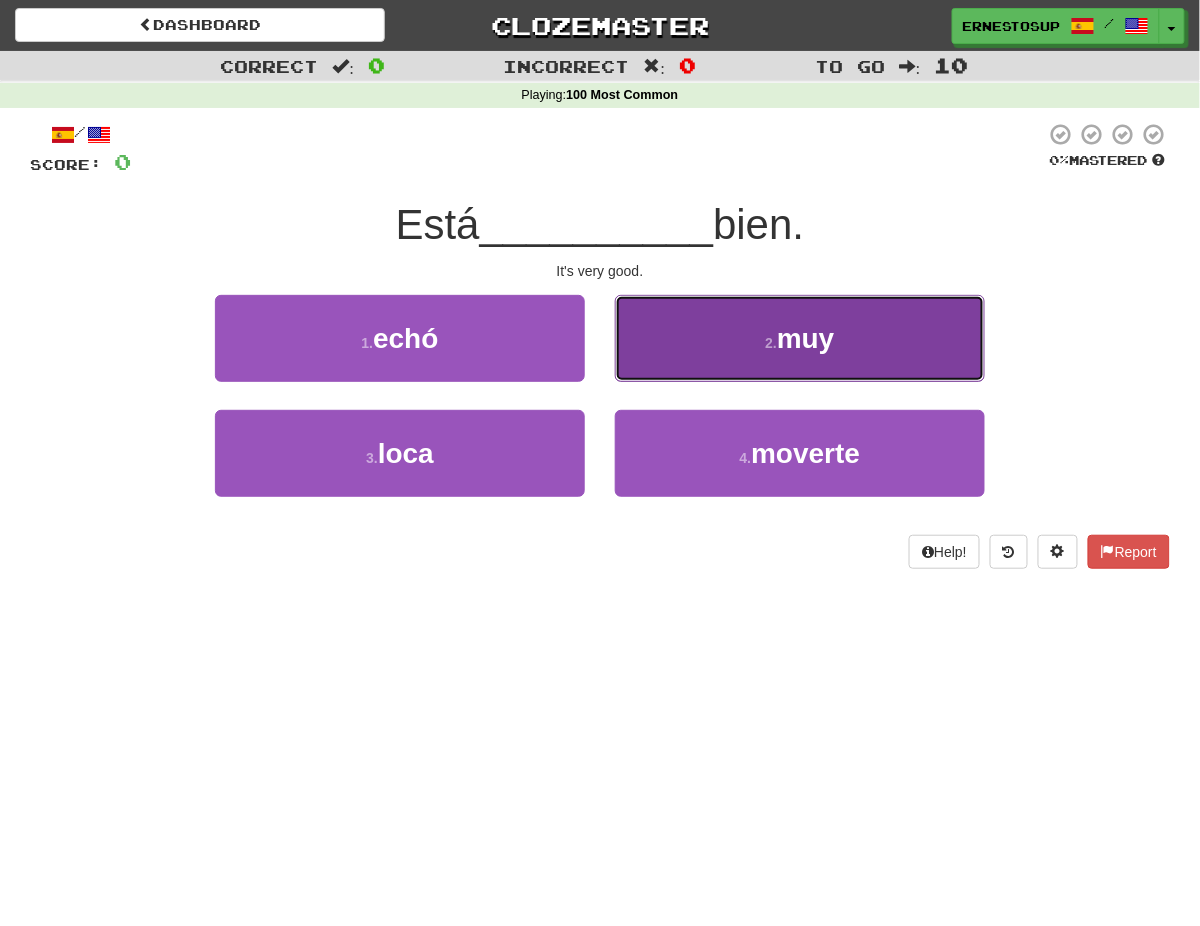 click on "2 .  muy" at bounding box center [800, 338] 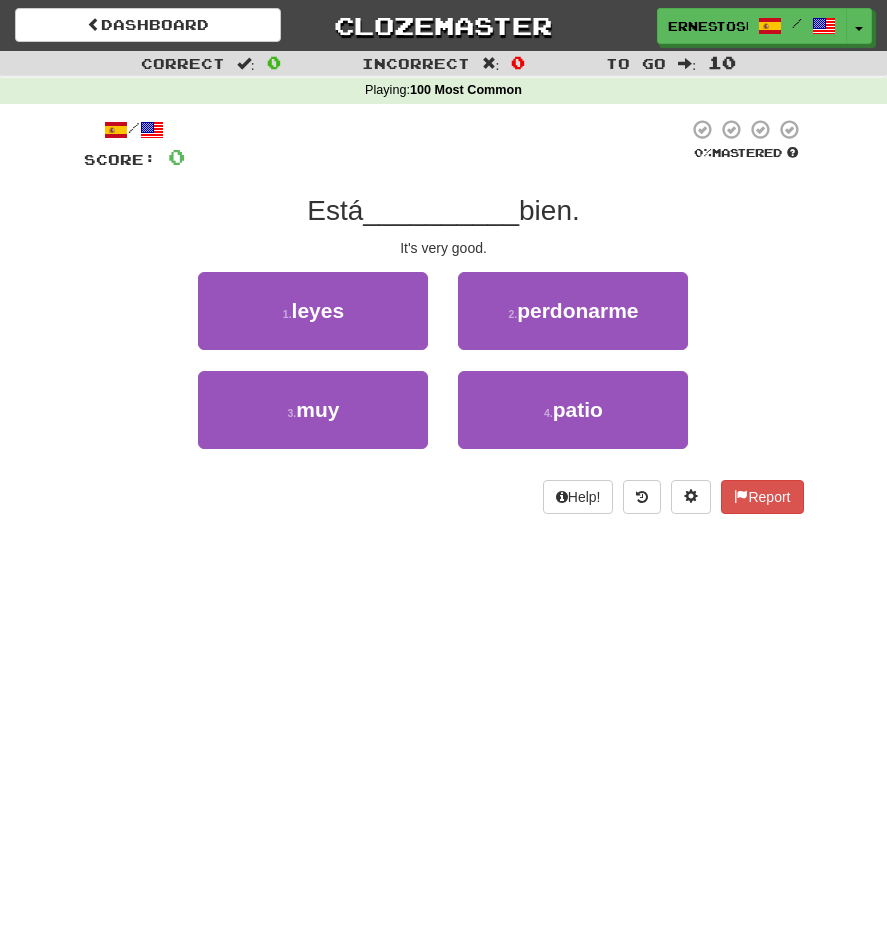 scroll, scrollTop: 0, scrollLeft: 0, axis: both 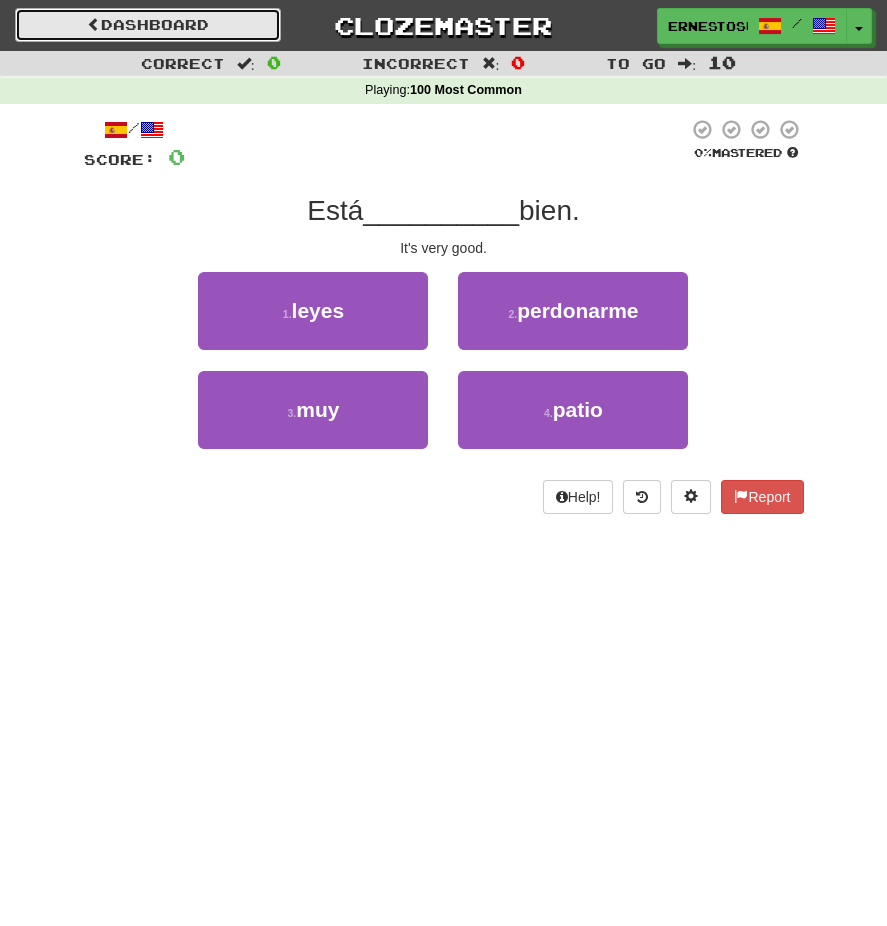 click on "Dashboard" at bounding box center (148, 25) 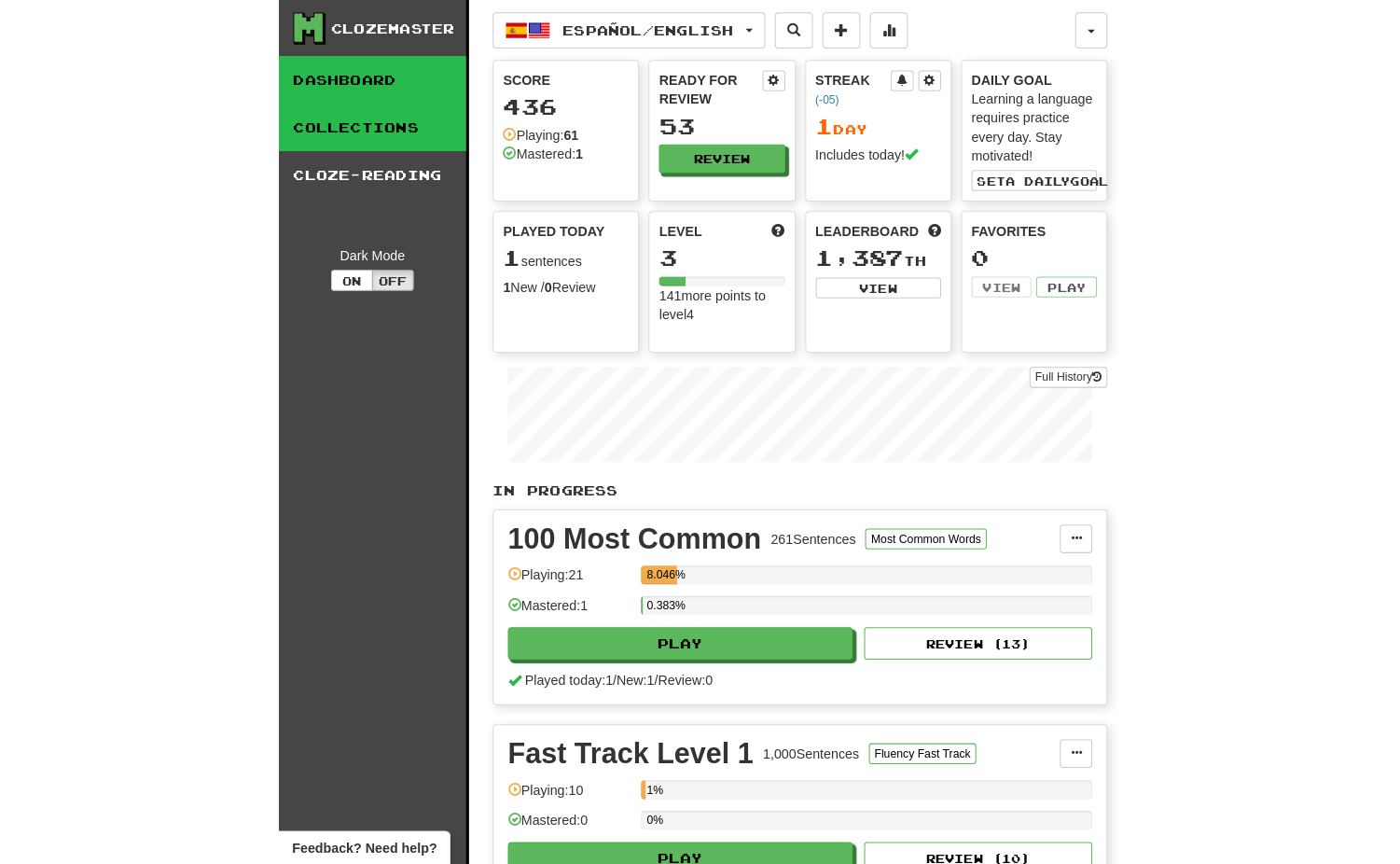scroll, scrollTop: 0, scrollLeft: 0, axis: both 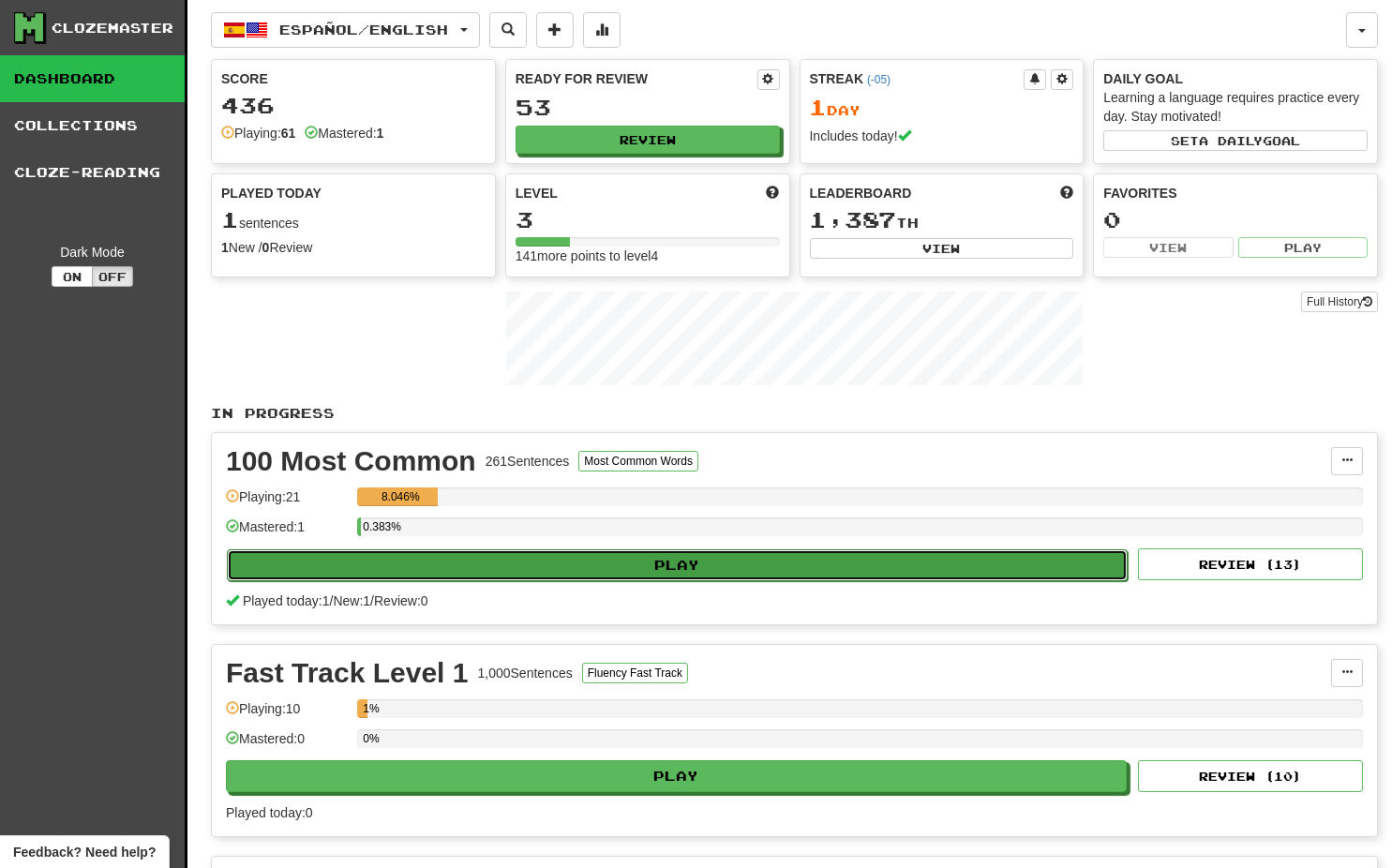 click on "Play" at bounding box center [677, 565] 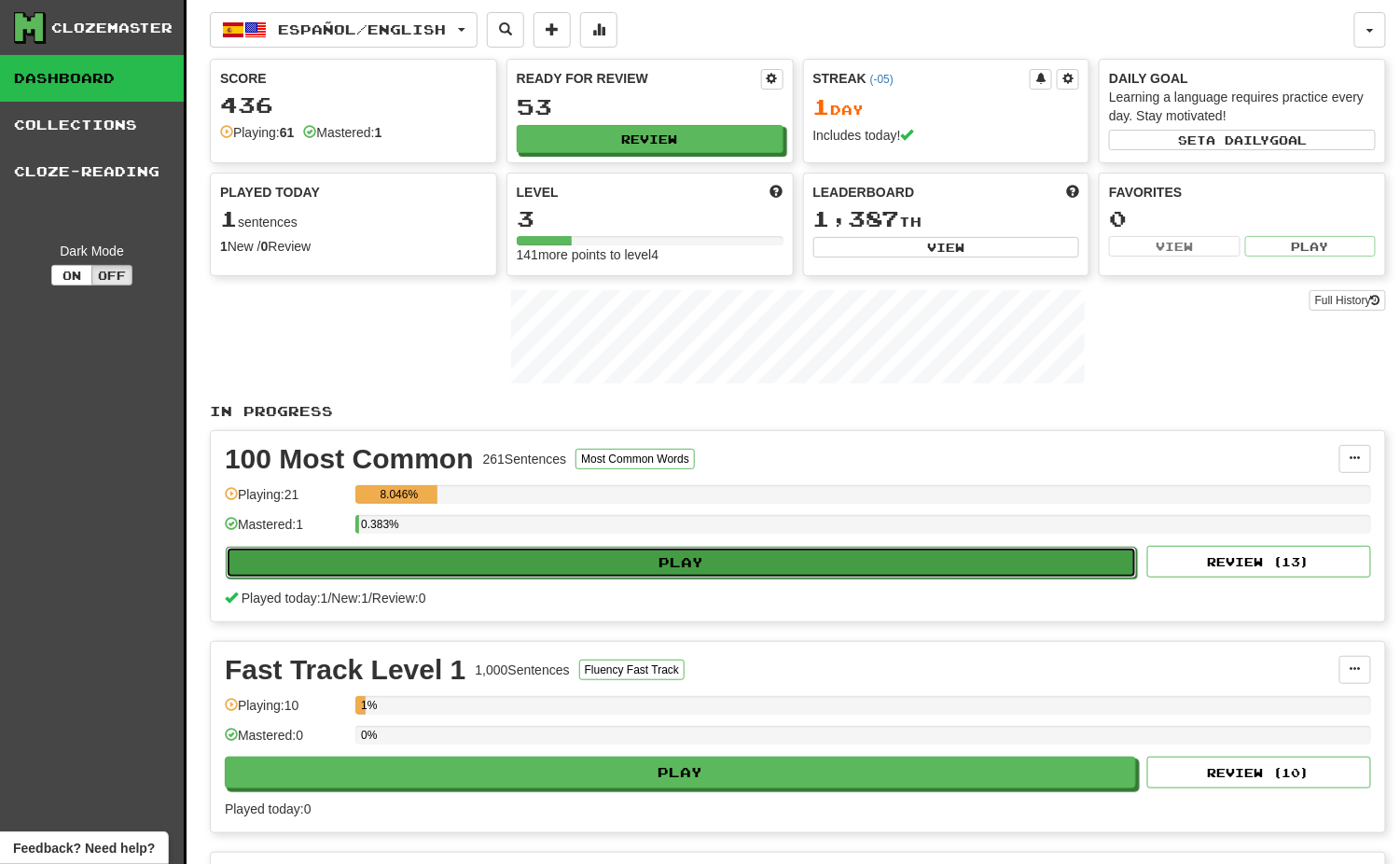 select on "**" 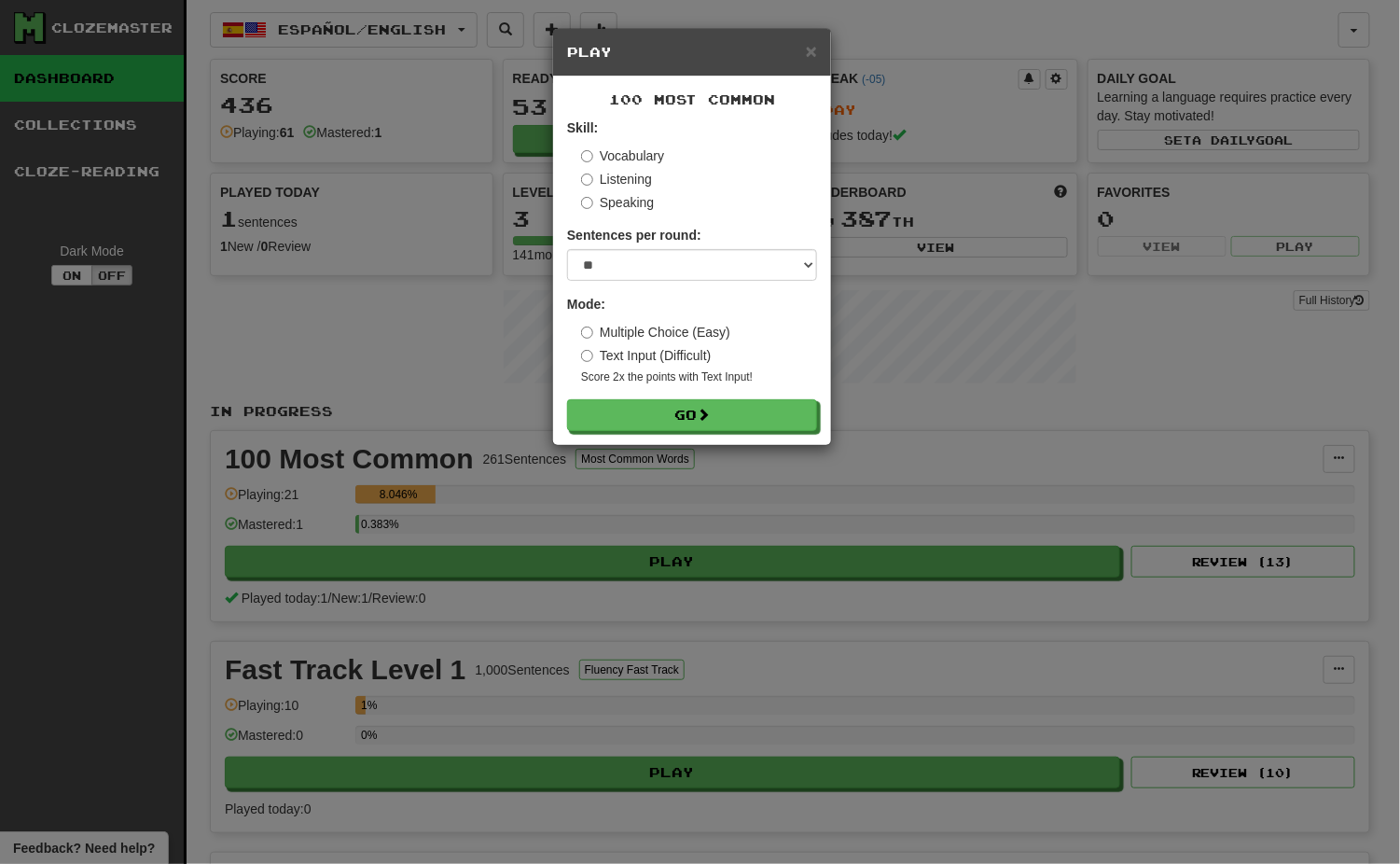 click on "Listening" at bounding box center [617, 179] 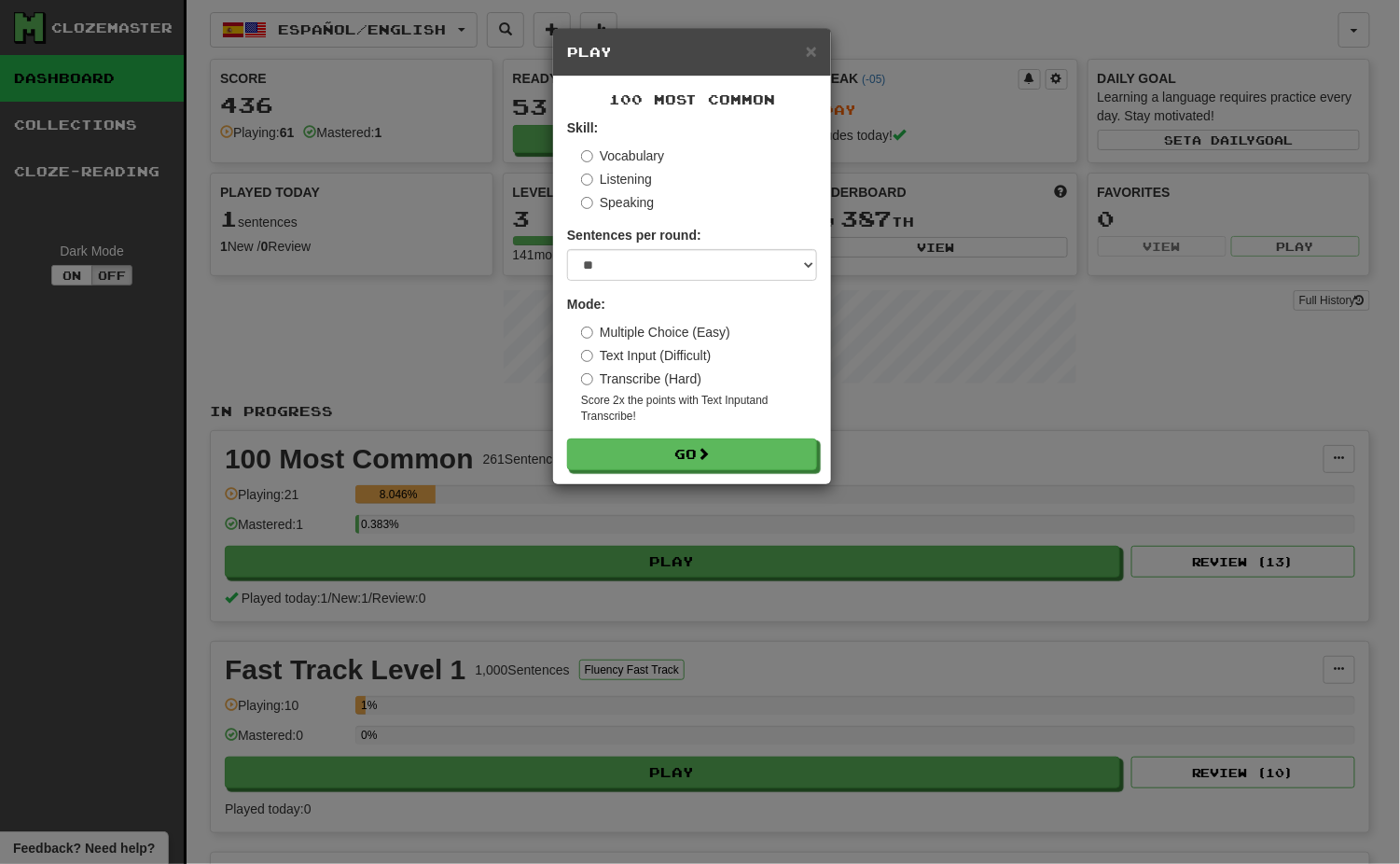 click on "Speaking" at bounding box center [699, 202] 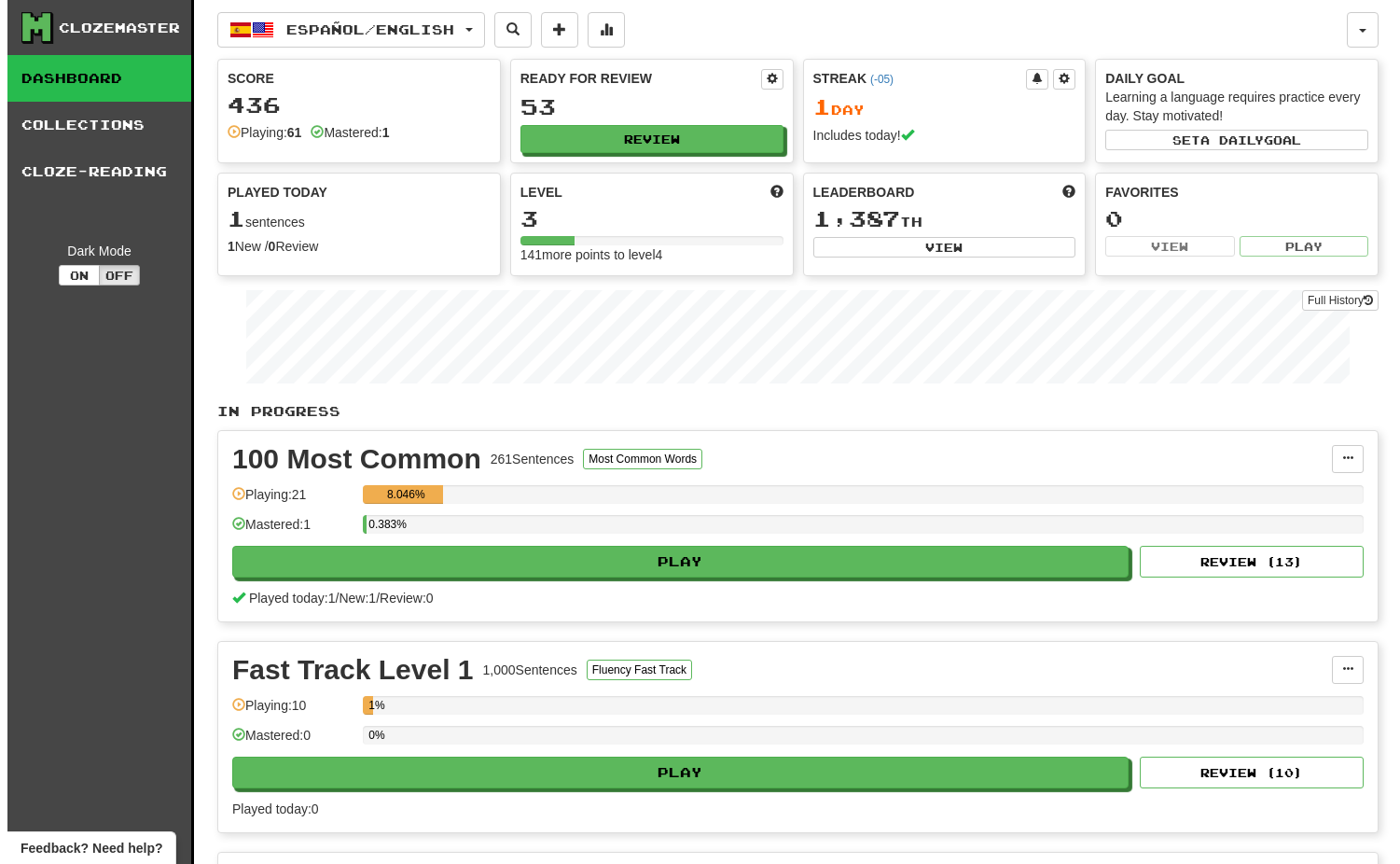 scroll, scrollTop: 0, scrollLeft: 0, axis: both 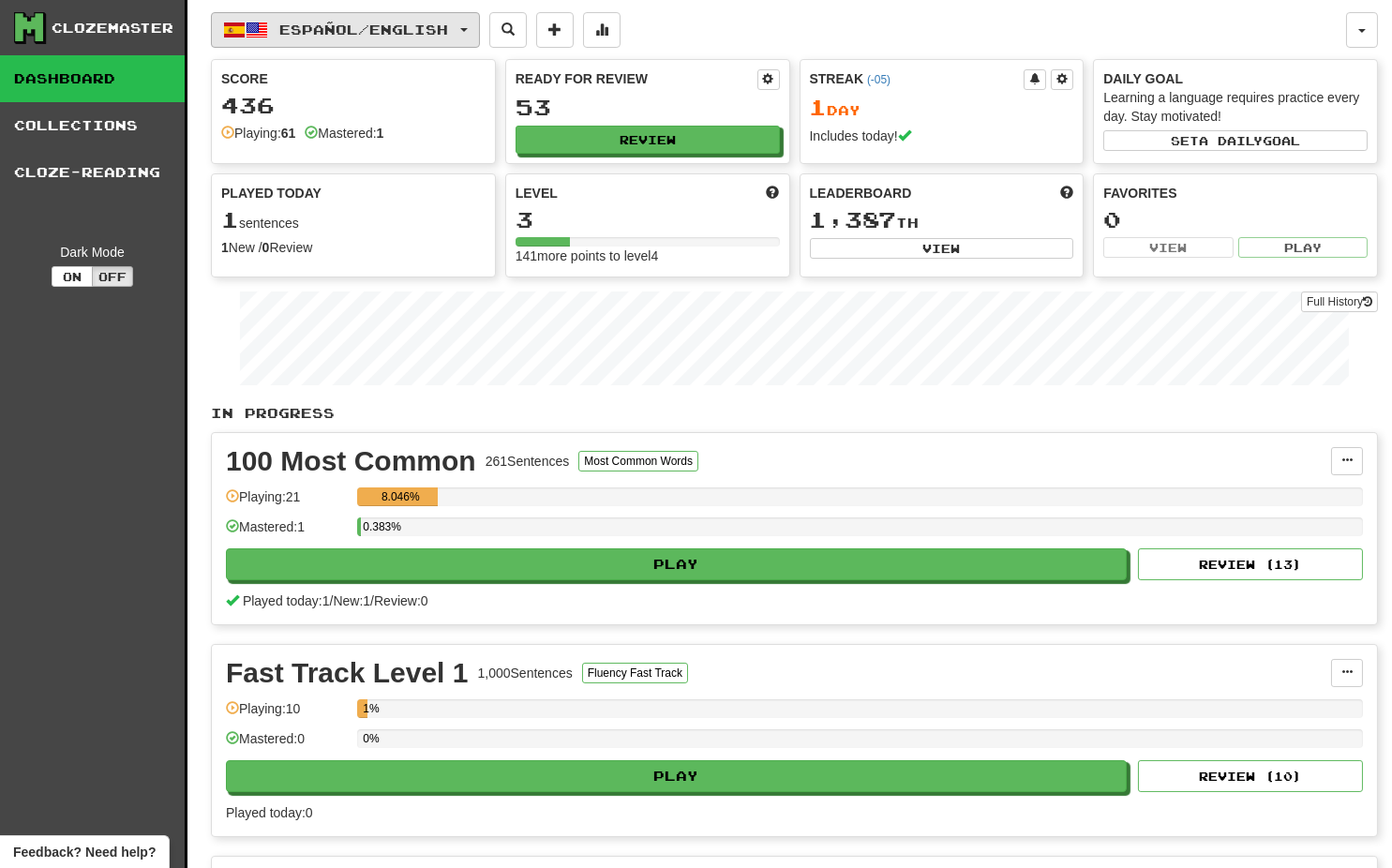 click on "Español  /  English" at bounding box center [365, 29] 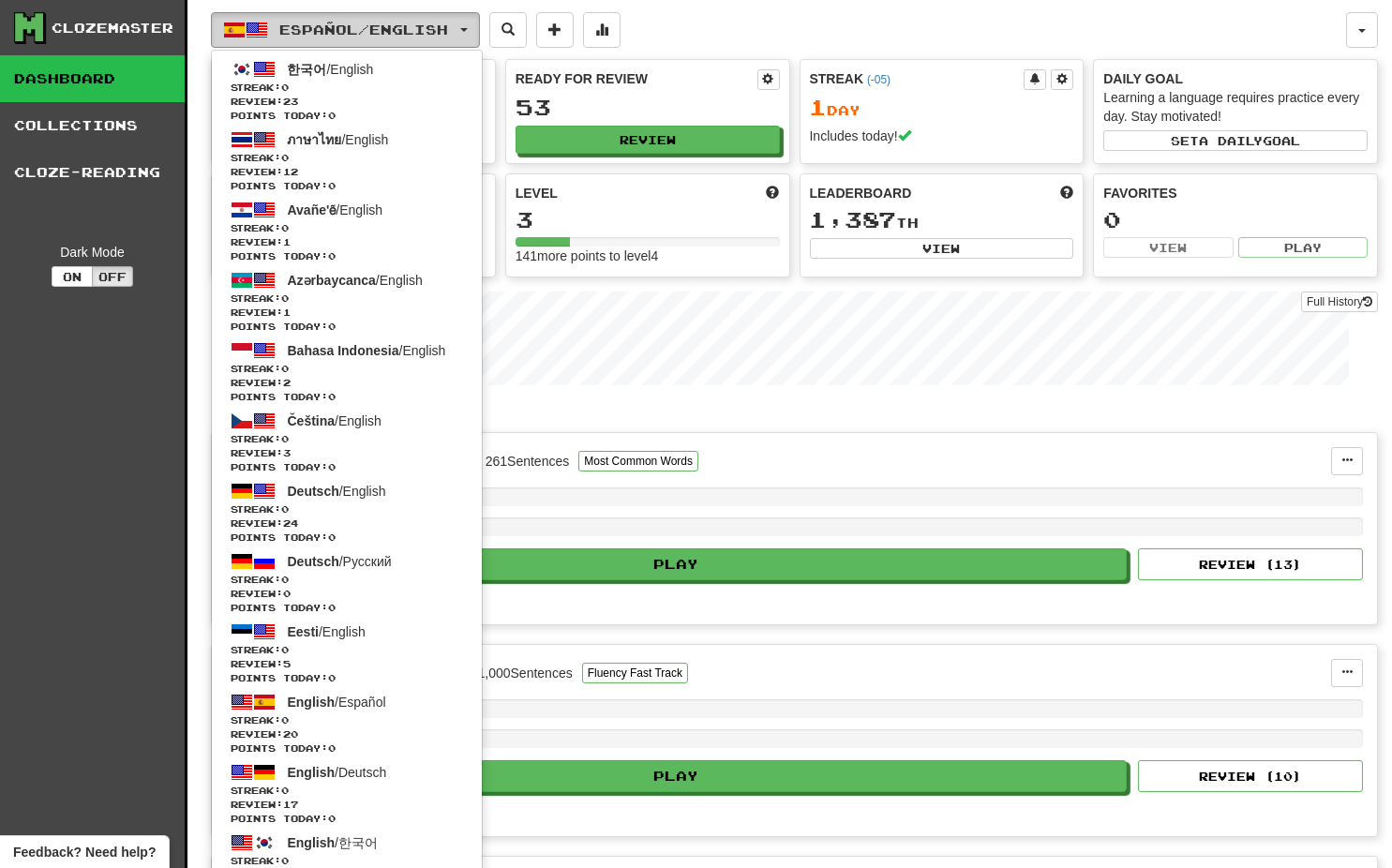 click on "Español  /  English" at bounding box center (365, 29) 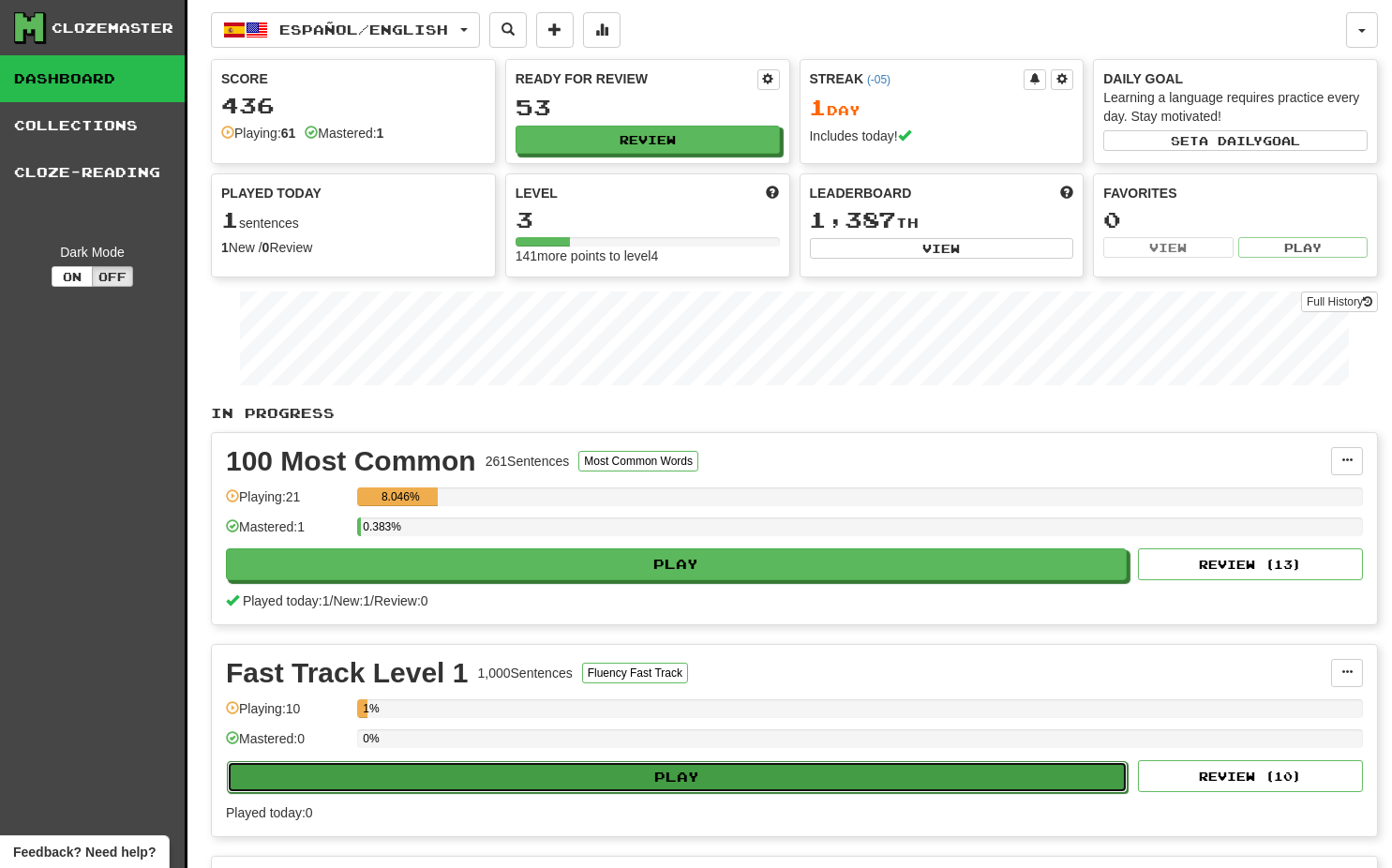click on "Play" at bounding box center [677, 777] 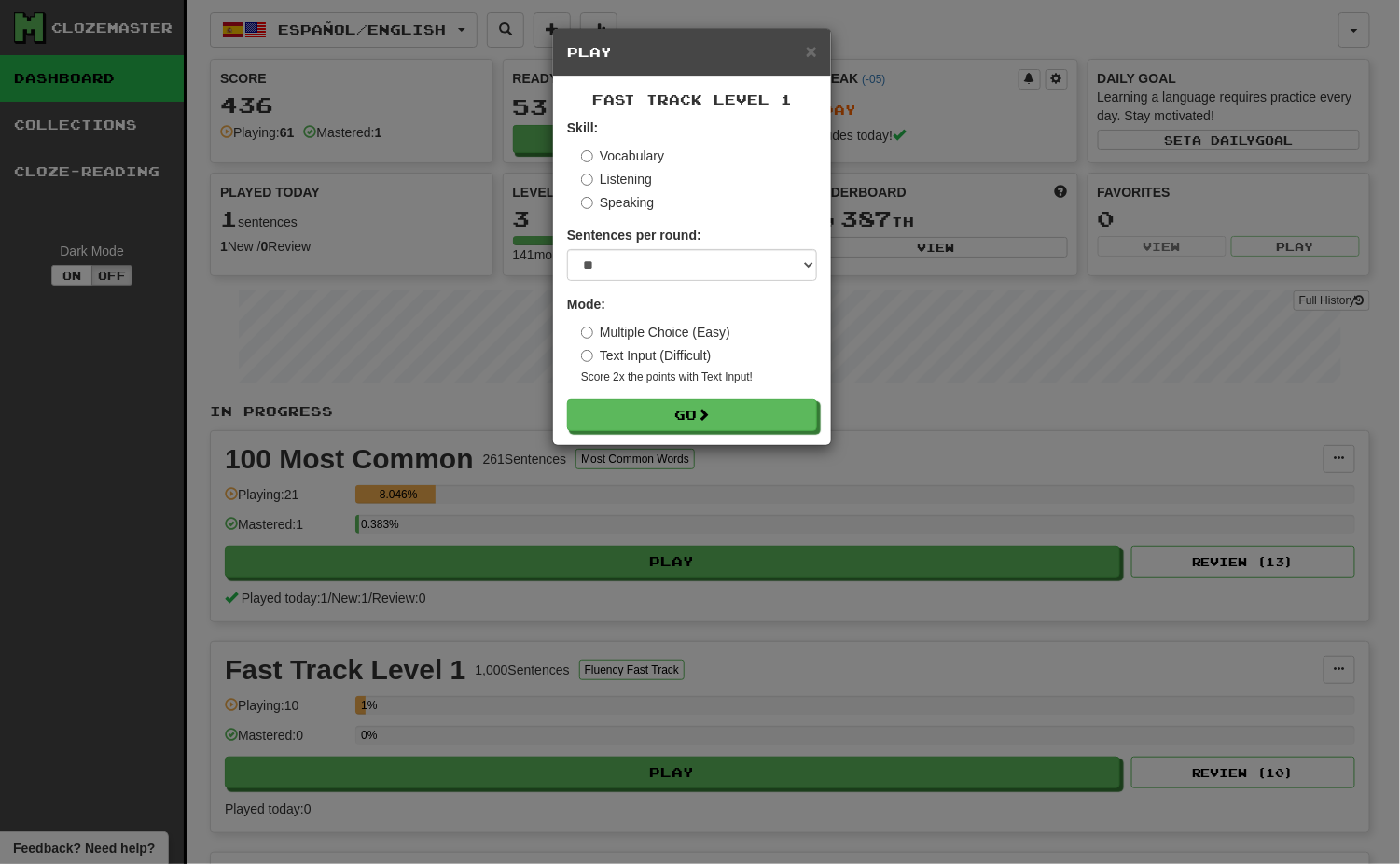 click on "Vocabulary" at bounding box center [622, 156] 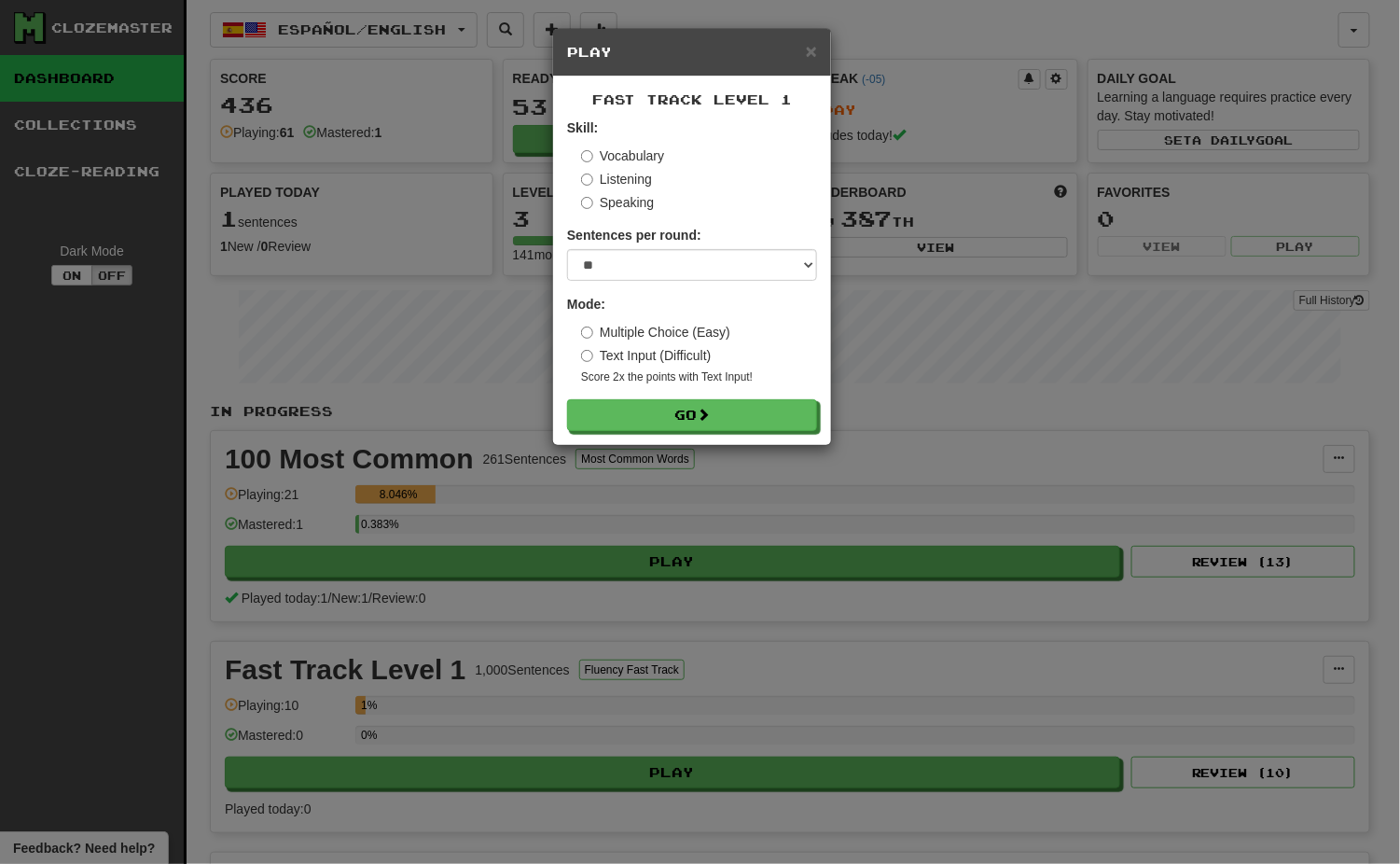 click on "Listening" at bounding box center [617, 179] 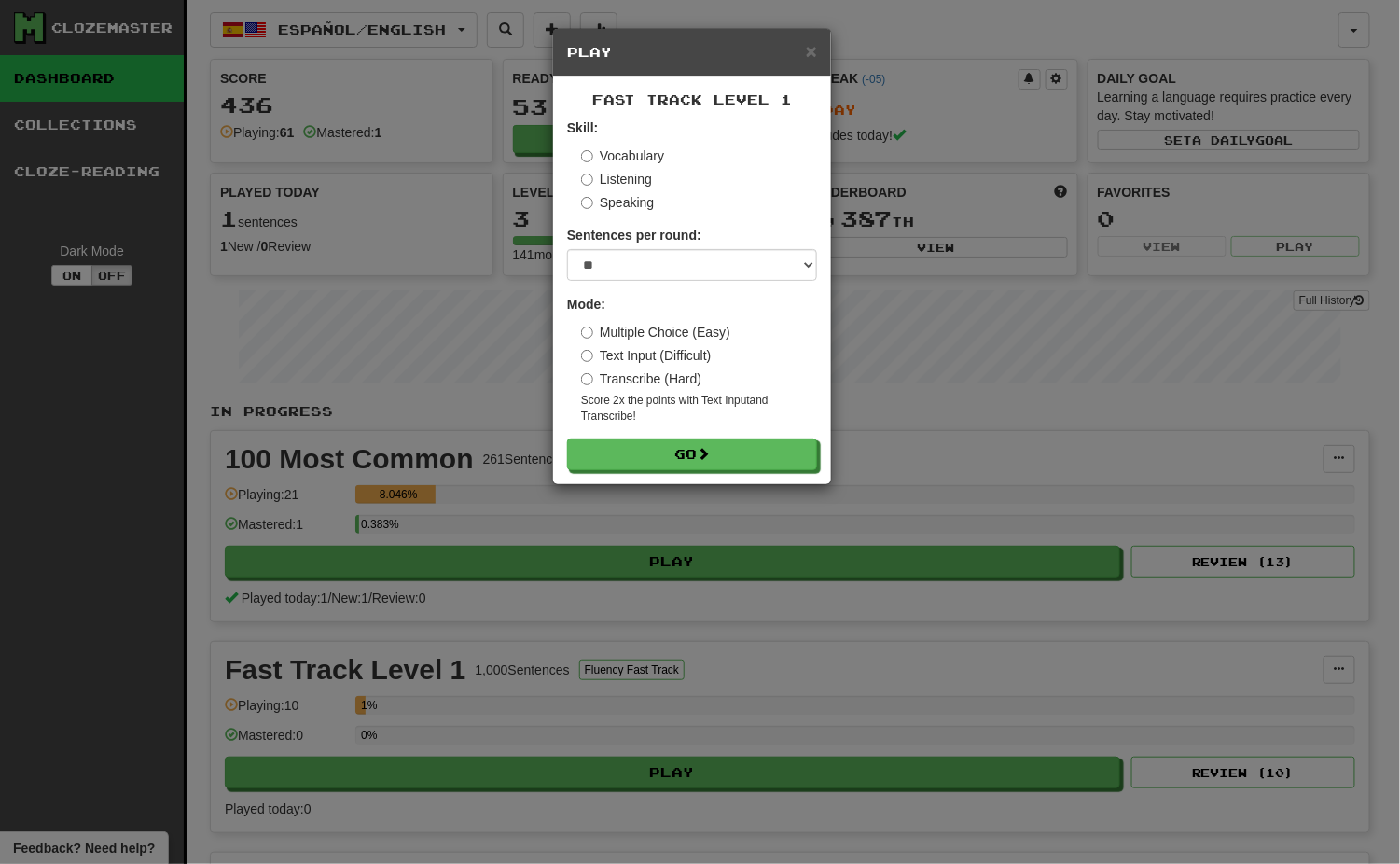 click on "Speaking" at bounding box center [617, 202] 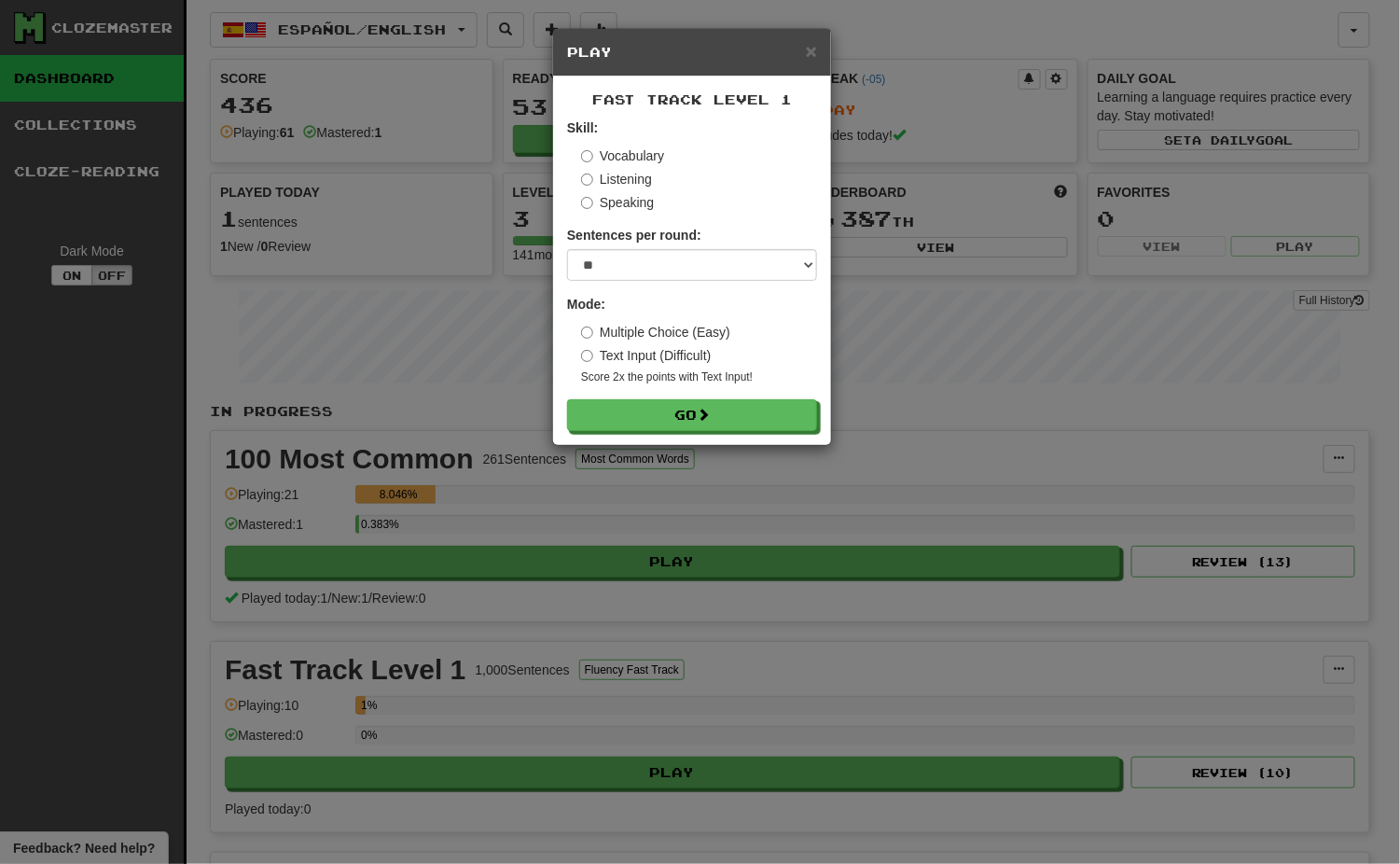 click on "Listening" at bounding box center [617, 179] 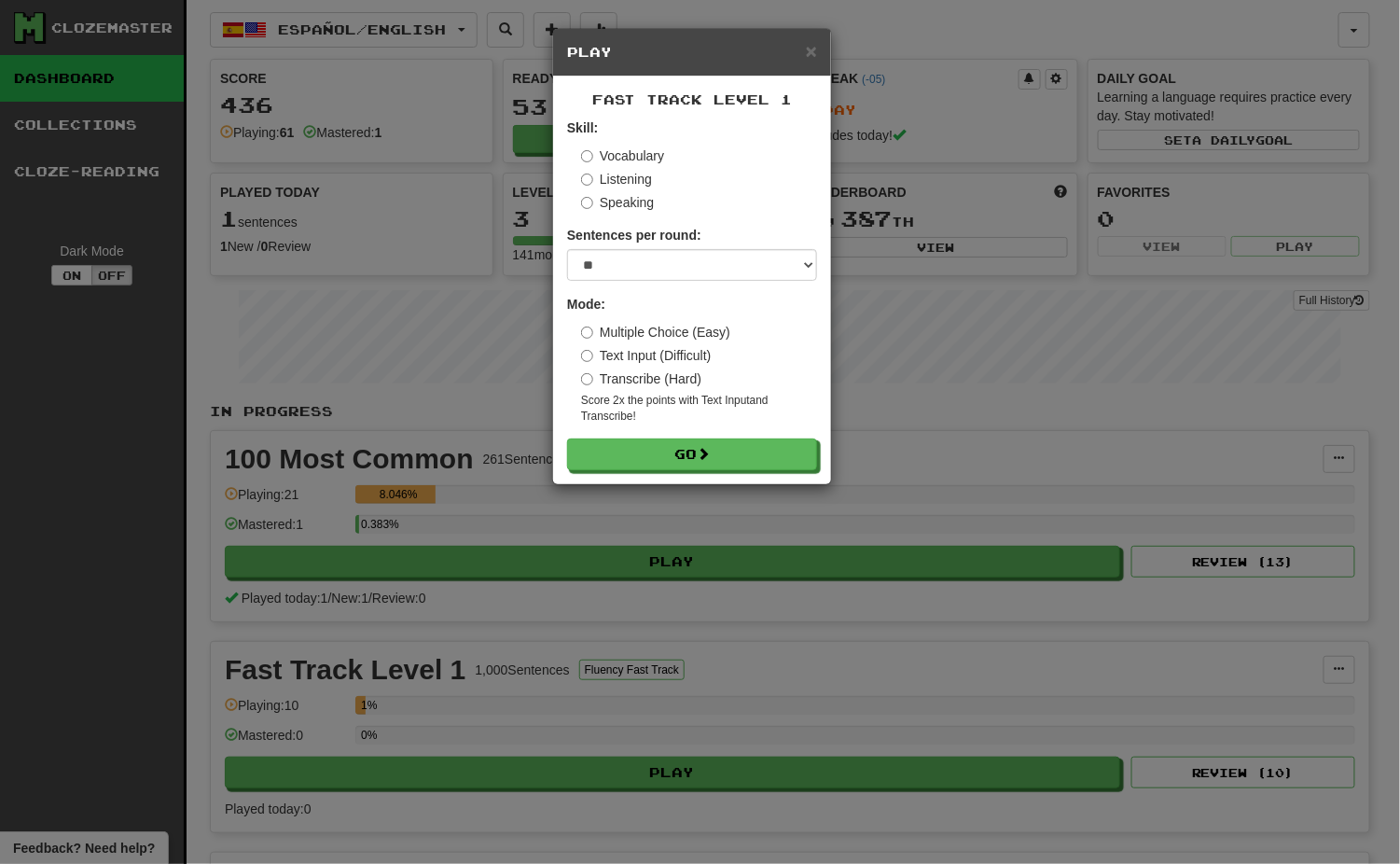 click on "Speaking" at bounding box center (617, 202) 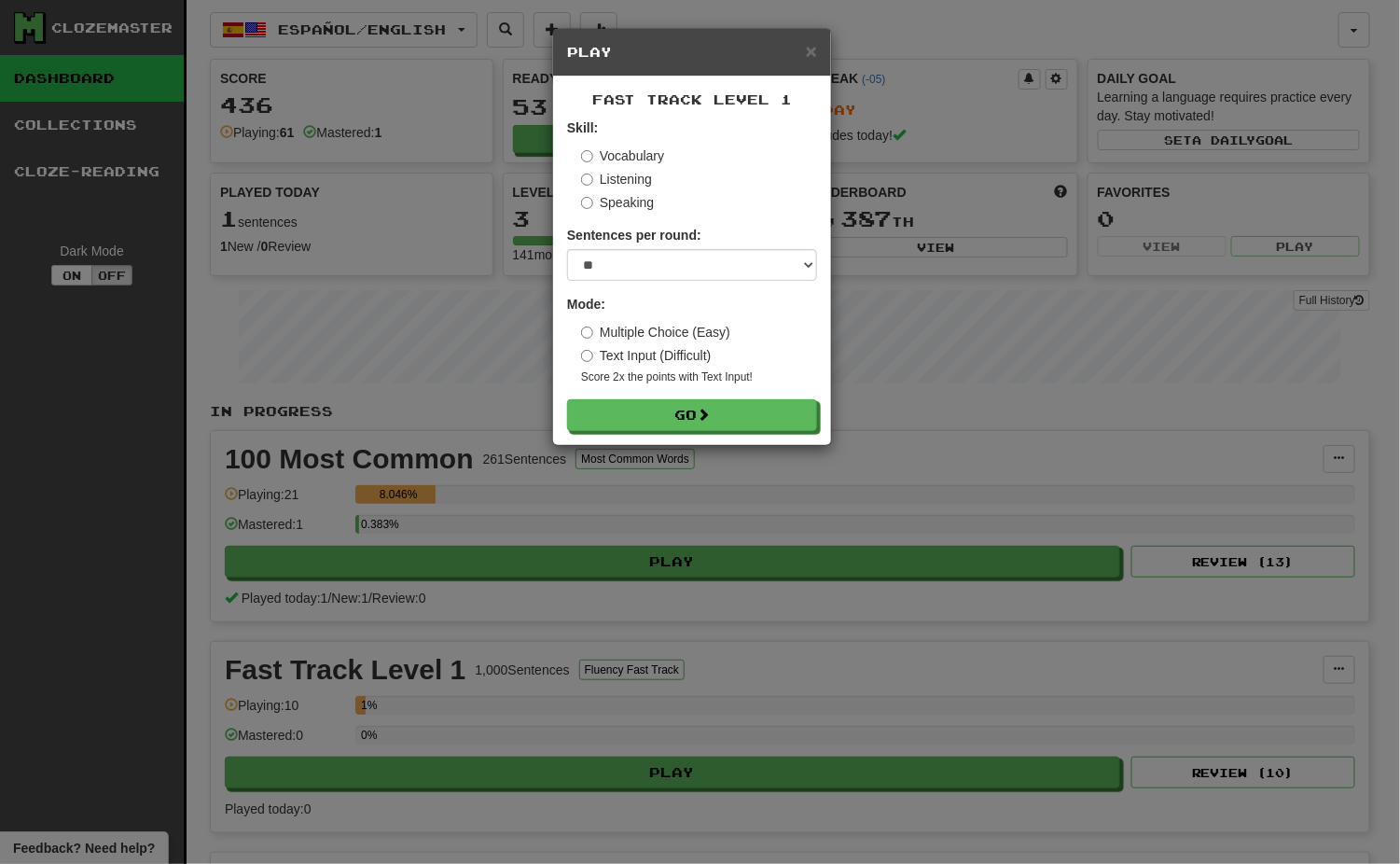 click on "Listening" at bounding box center [617, 179] 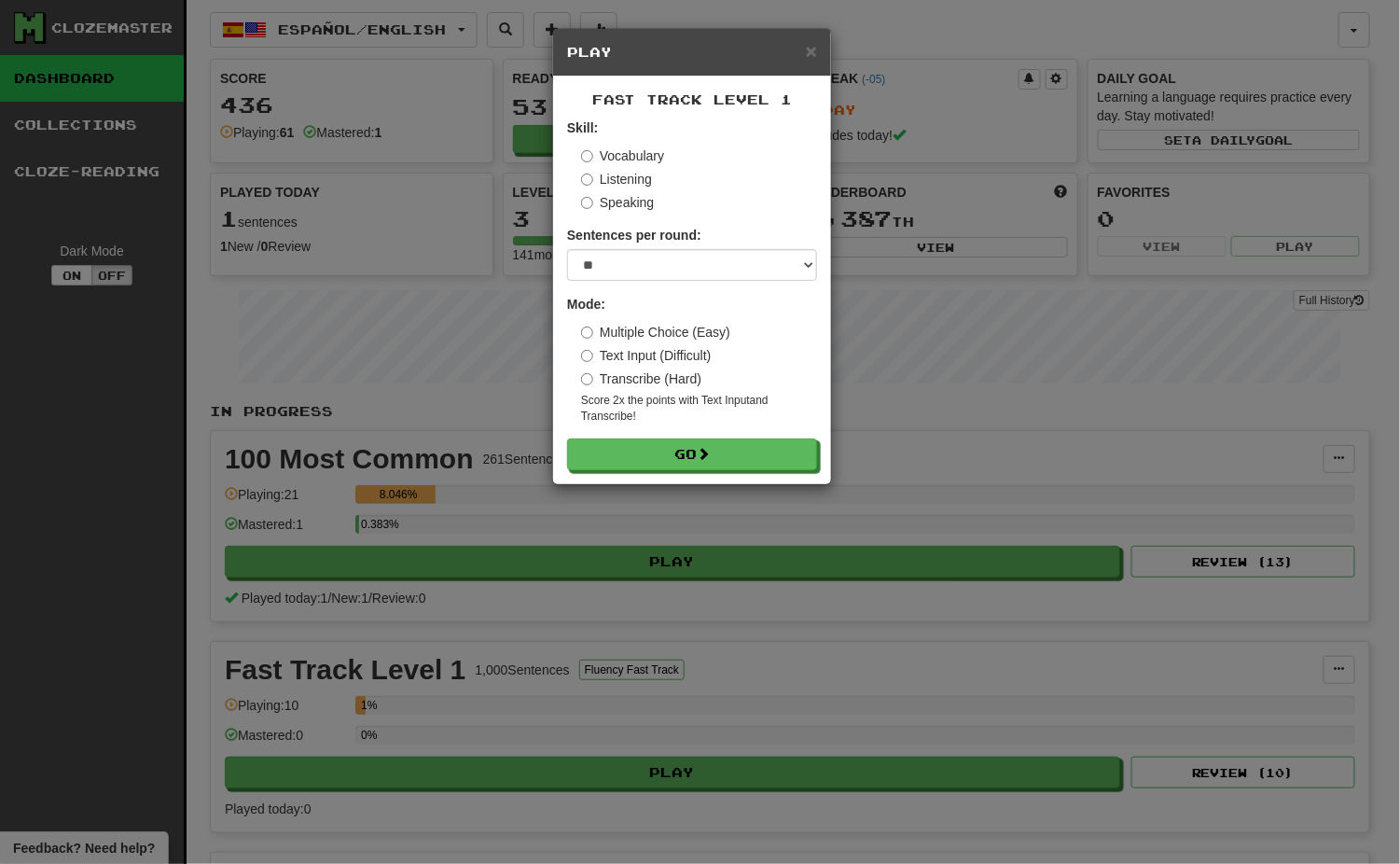 click on "Listening" at bounding box center [617, 179] 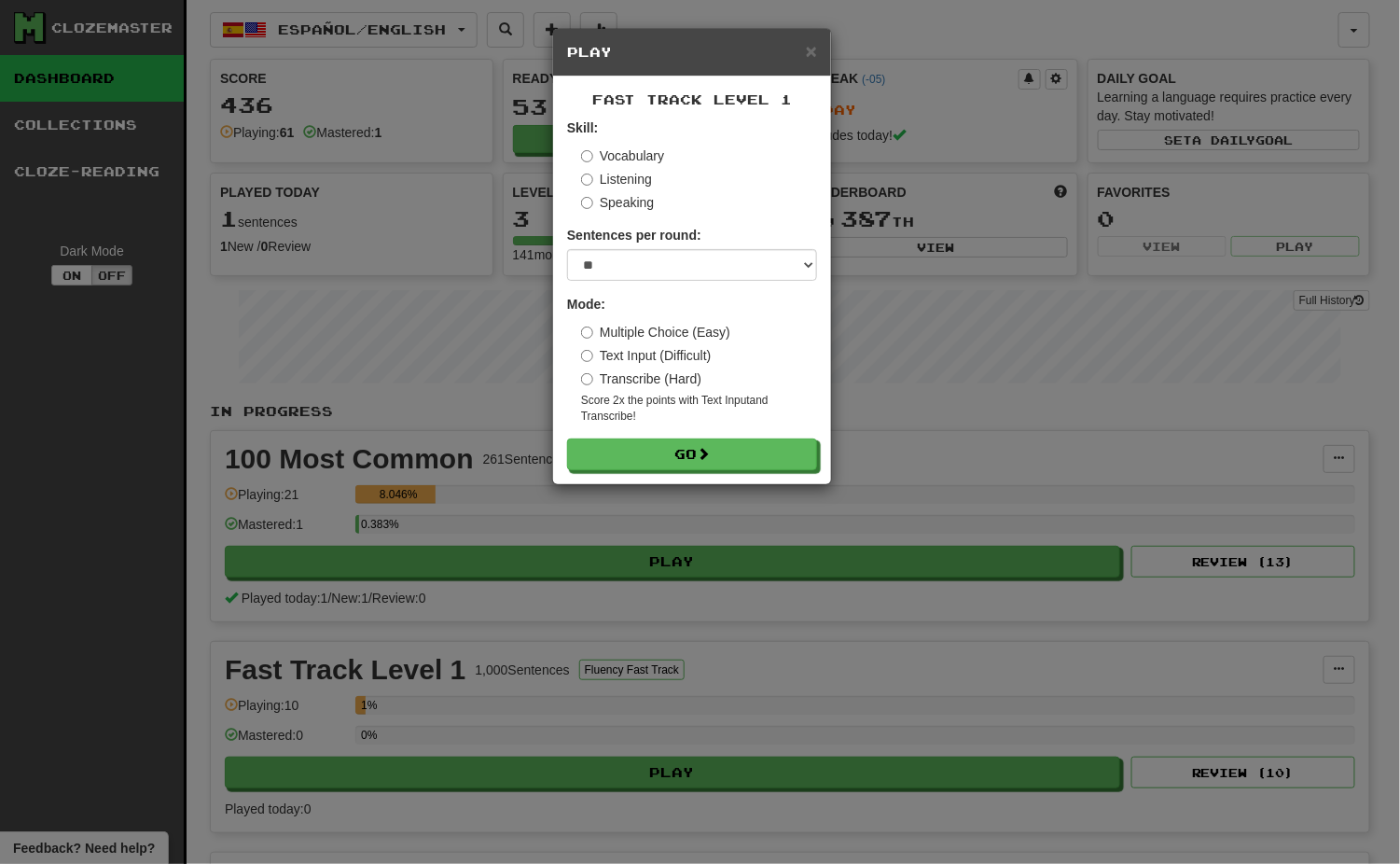 click on "Transcribe (Hard)" at bounding box center [641, 379] 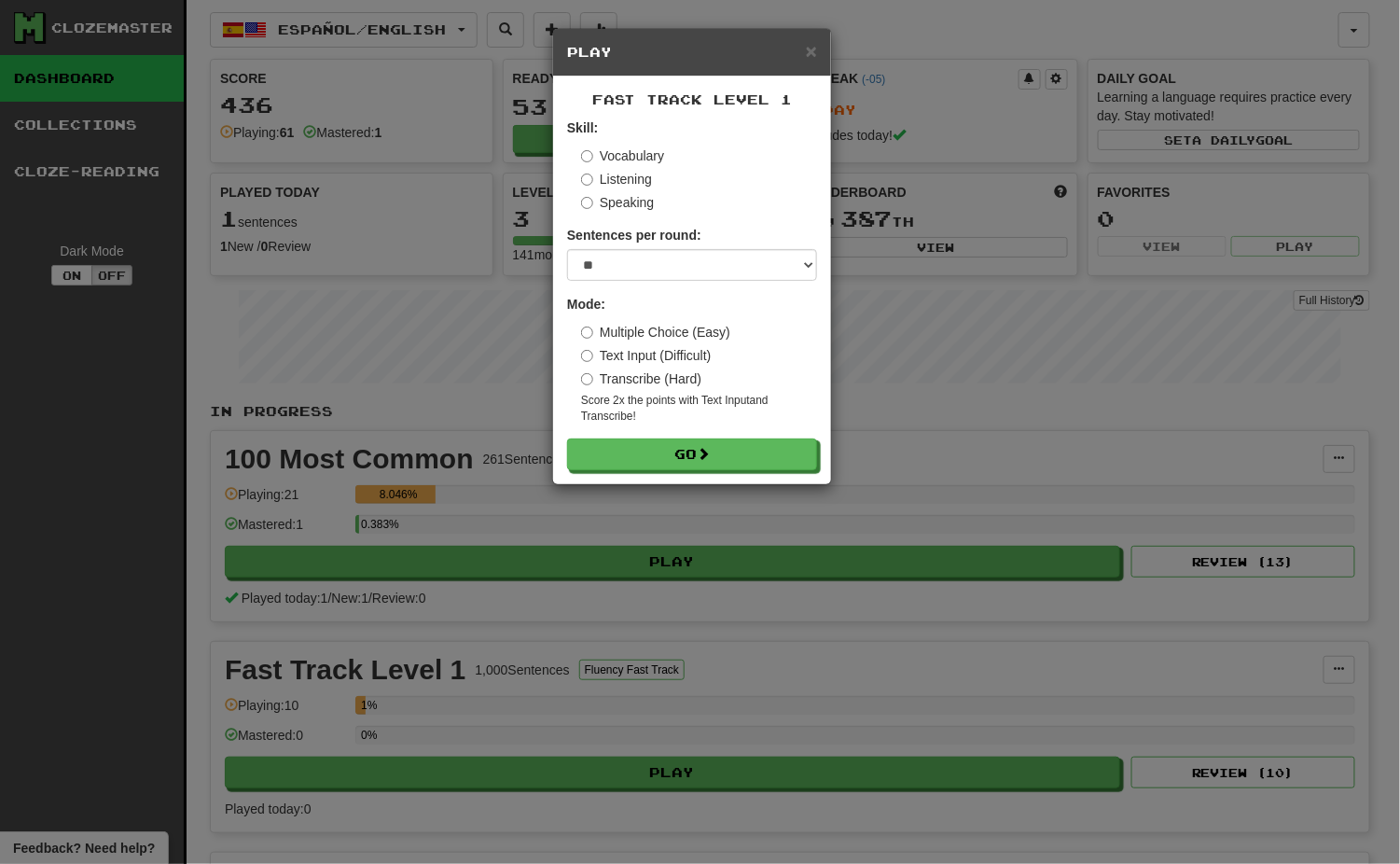 click on "Transcribe (Hard)" at bounding box center [641, 379] 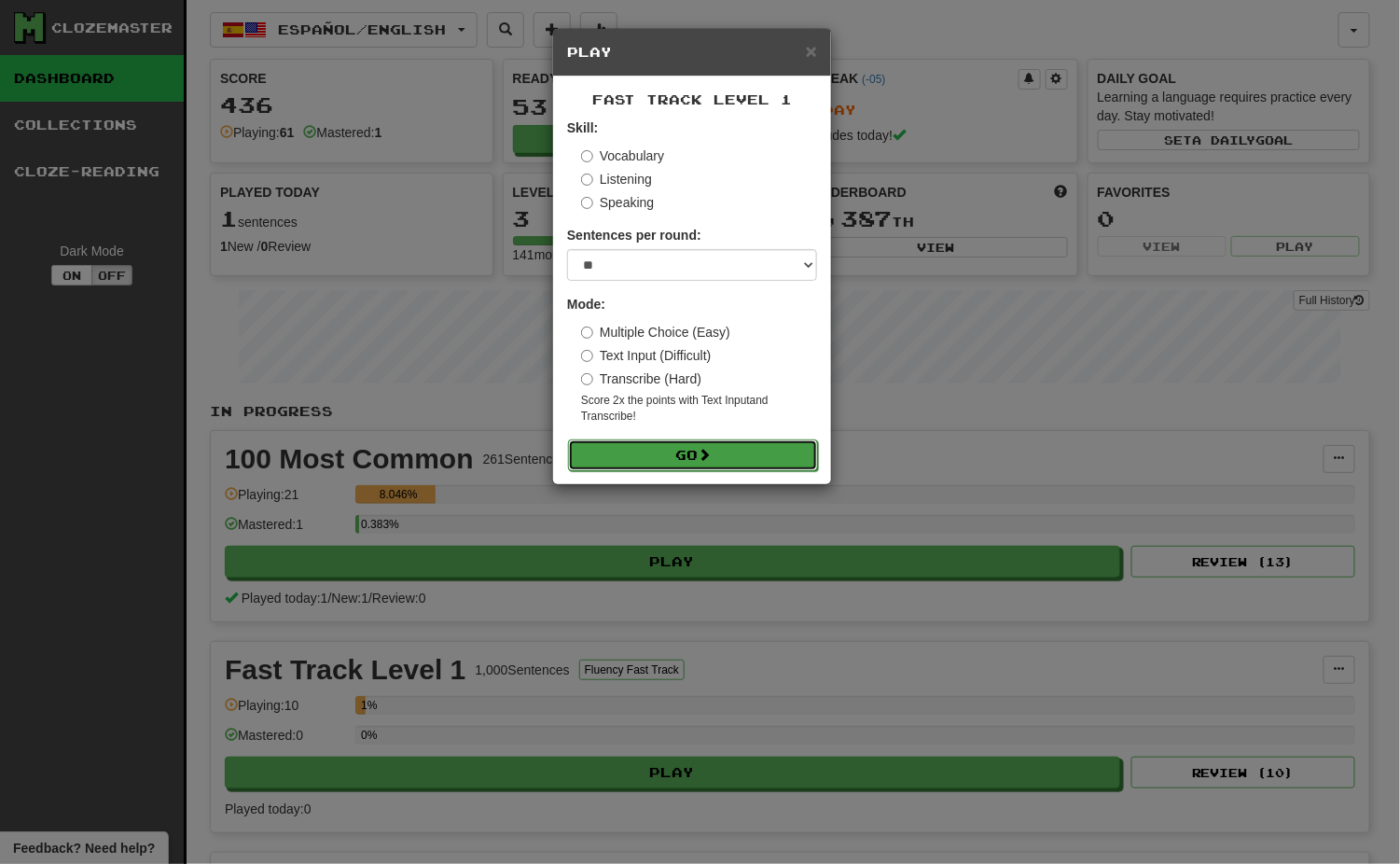 click on "Go" at bounding box center (693, 455) 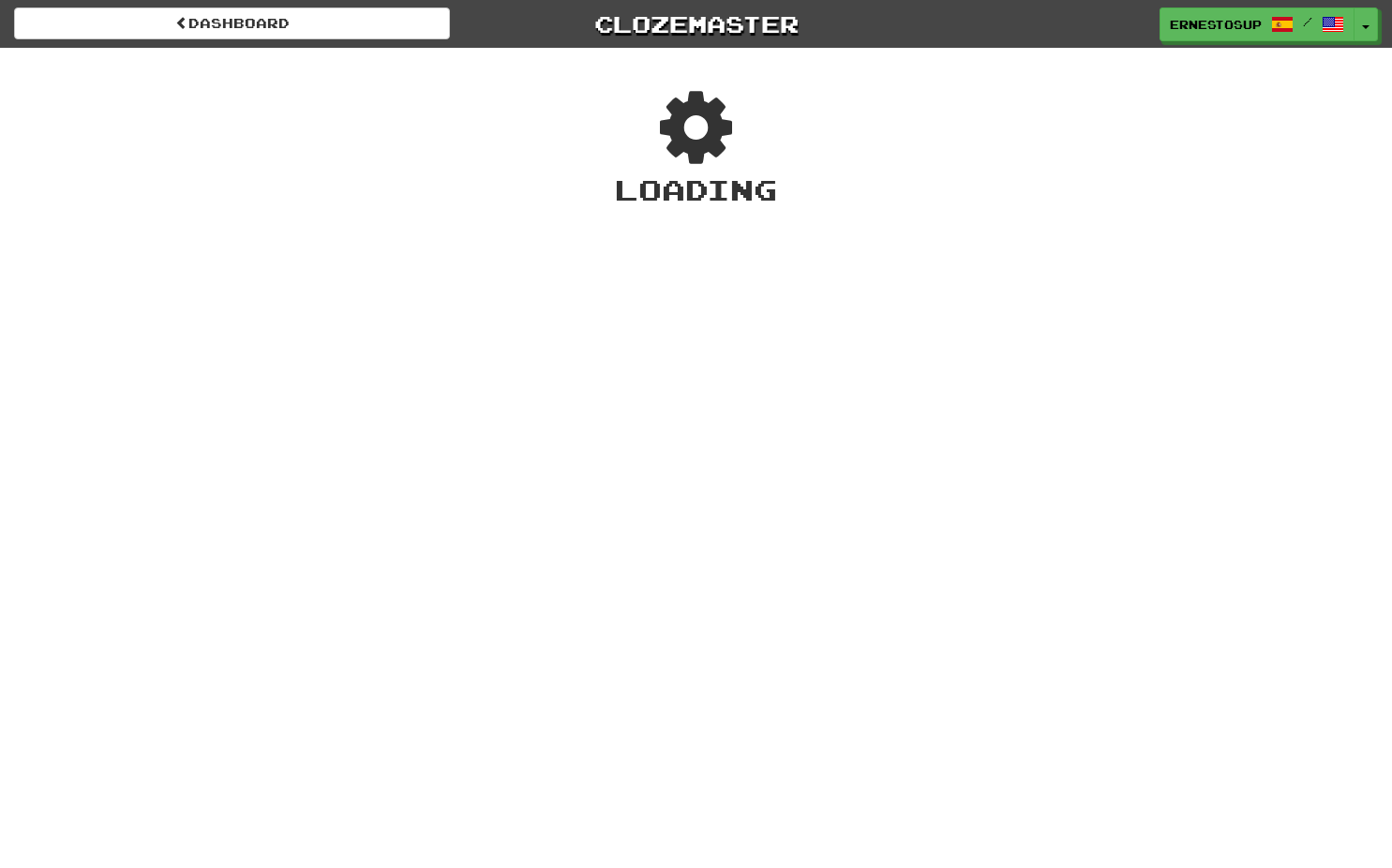 scroll, scrollTop: 0, scrollLeft: 0, axis: both 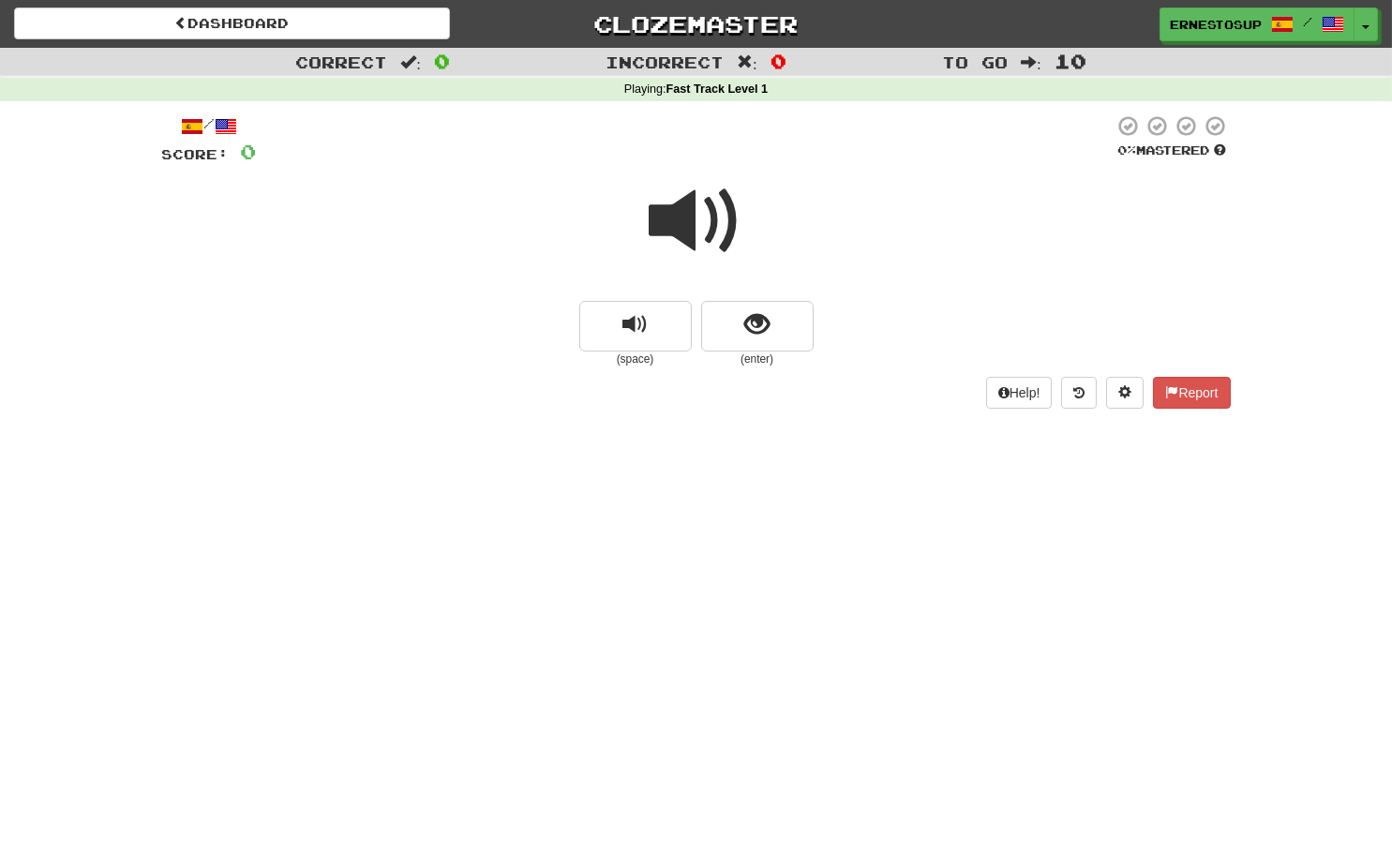 click on "Dashboard
Clozemaster
ErnestoSUP
/
Toggle Dropdown
Dashboard
Leaderboard
Activity Feed
Notifications
Profile
Discussions
한국어
/
English
Streak:
0
Review:
23
Points Today: 0
ภาษาไทย
/
English
Streak:
0
Review:
12
Points Today: 0
Avañe'ẽ
/
English
Streak:
0
Review:
1
Points Today: 0
Azərbaycanca
/
English
Streak:
0
Review:
1
Points Today: 0
Bahasa Indonesia
/
English
Streak:
0
Review:
2
Points Today: 0
Čeština
/
English
Streak:
0
Review:
3
Points Today: 0
Deutsch
/
English
Streak:
0
Review:
24
Points Today: 0
Deutsch" at bounding box center [696, 434] 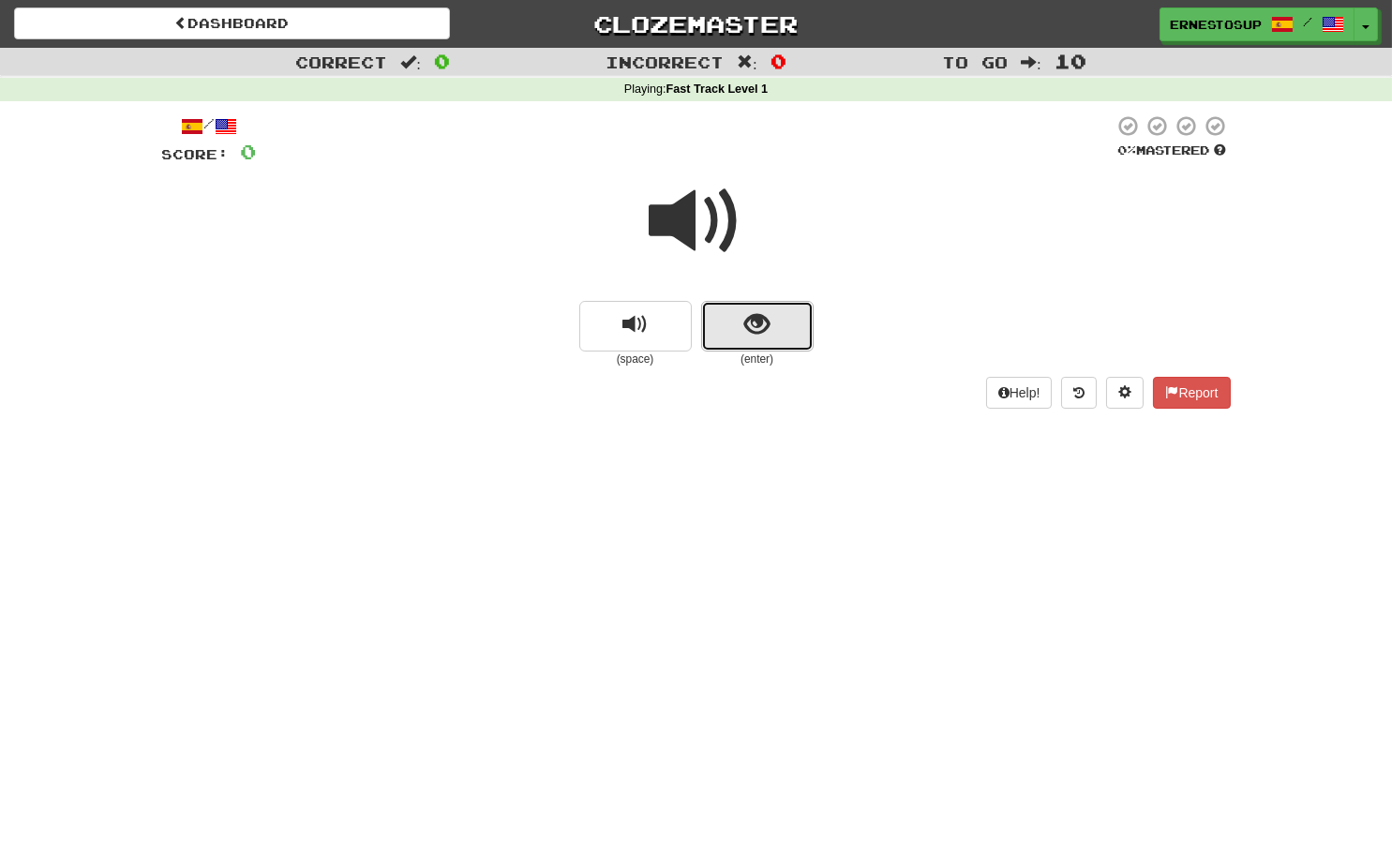 click at bounding box center (757, 326) 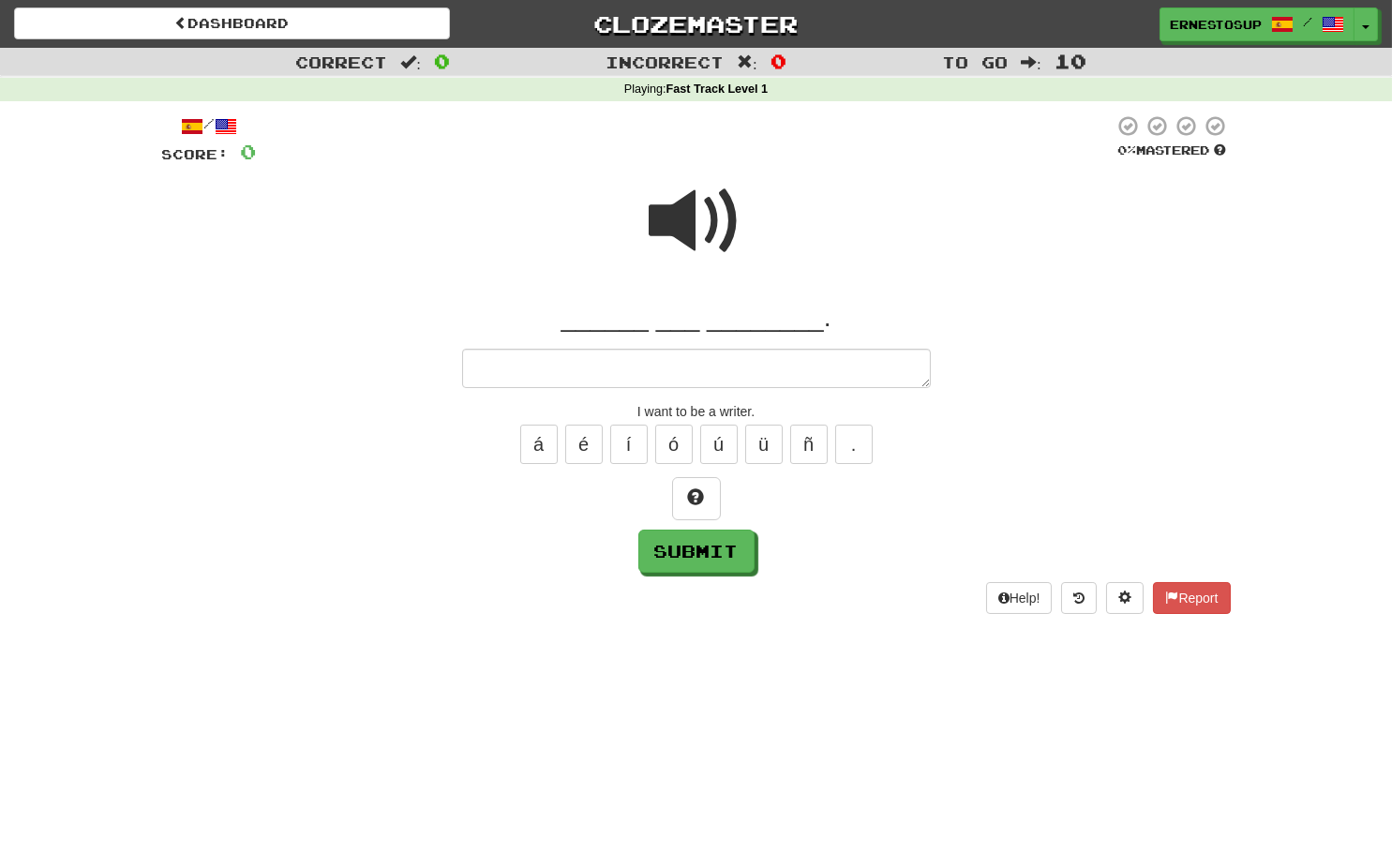 click at bounding box center [696, 367] 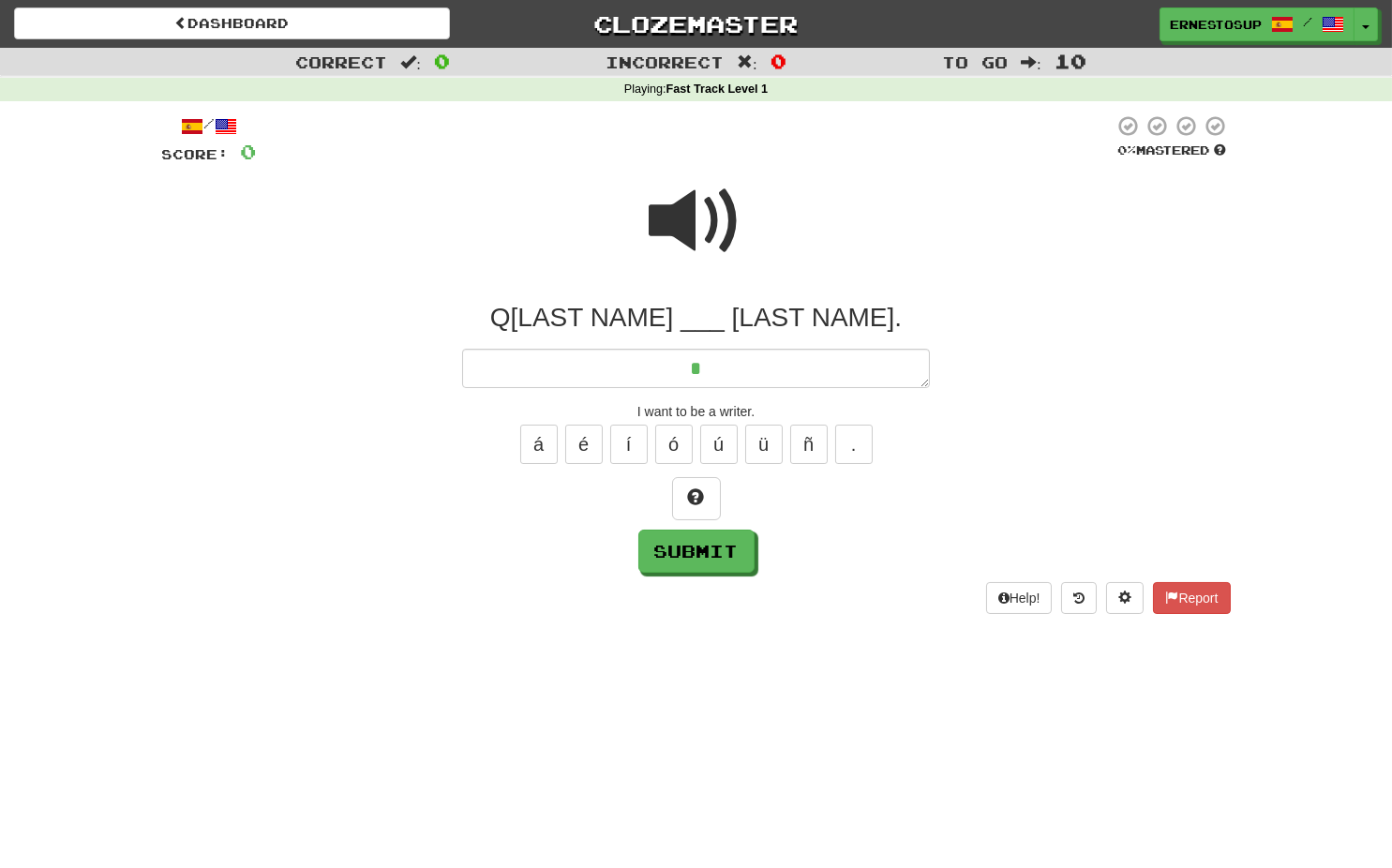 type on "*" 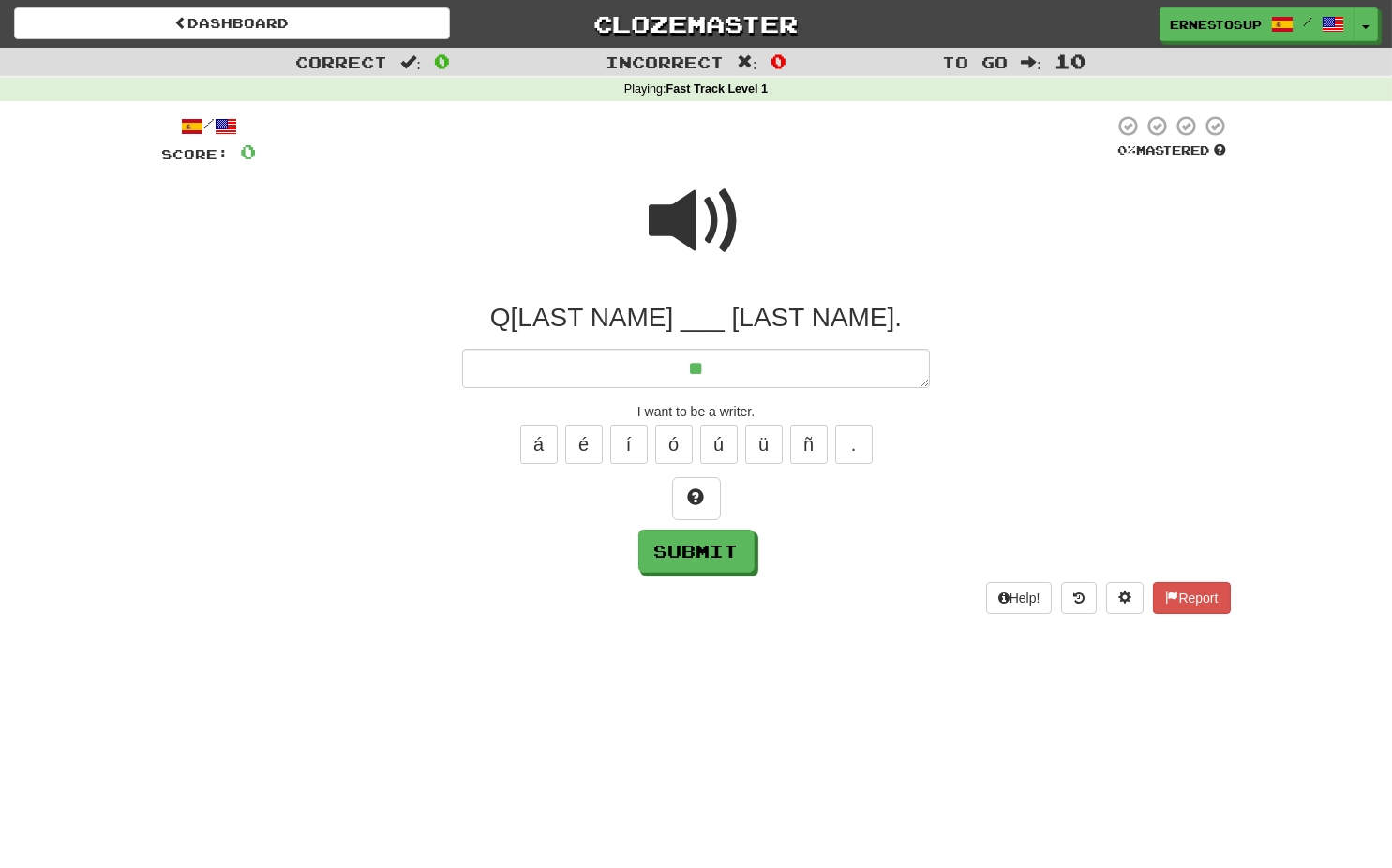 type on "*" 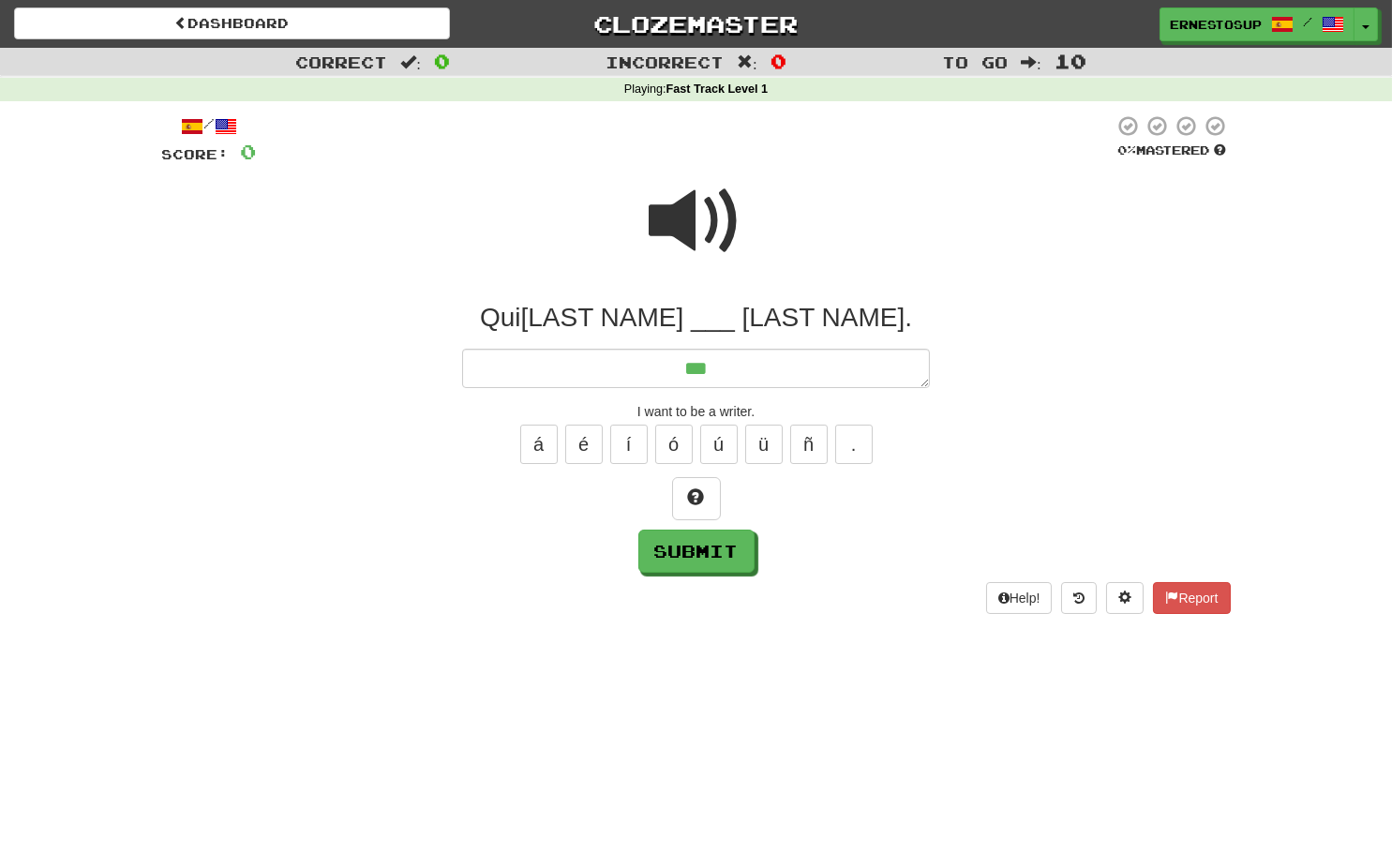 type on "*" 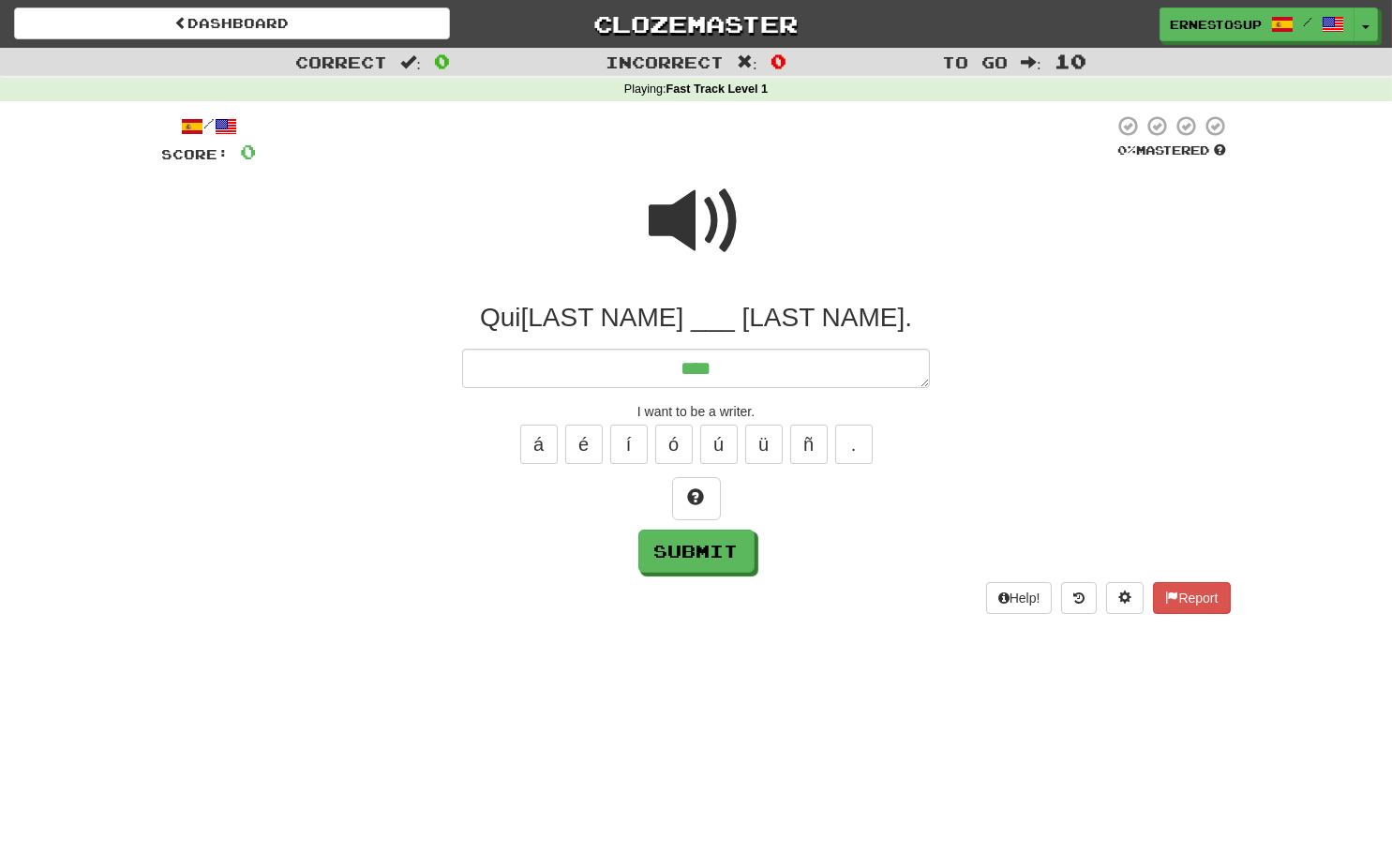 type on "*" 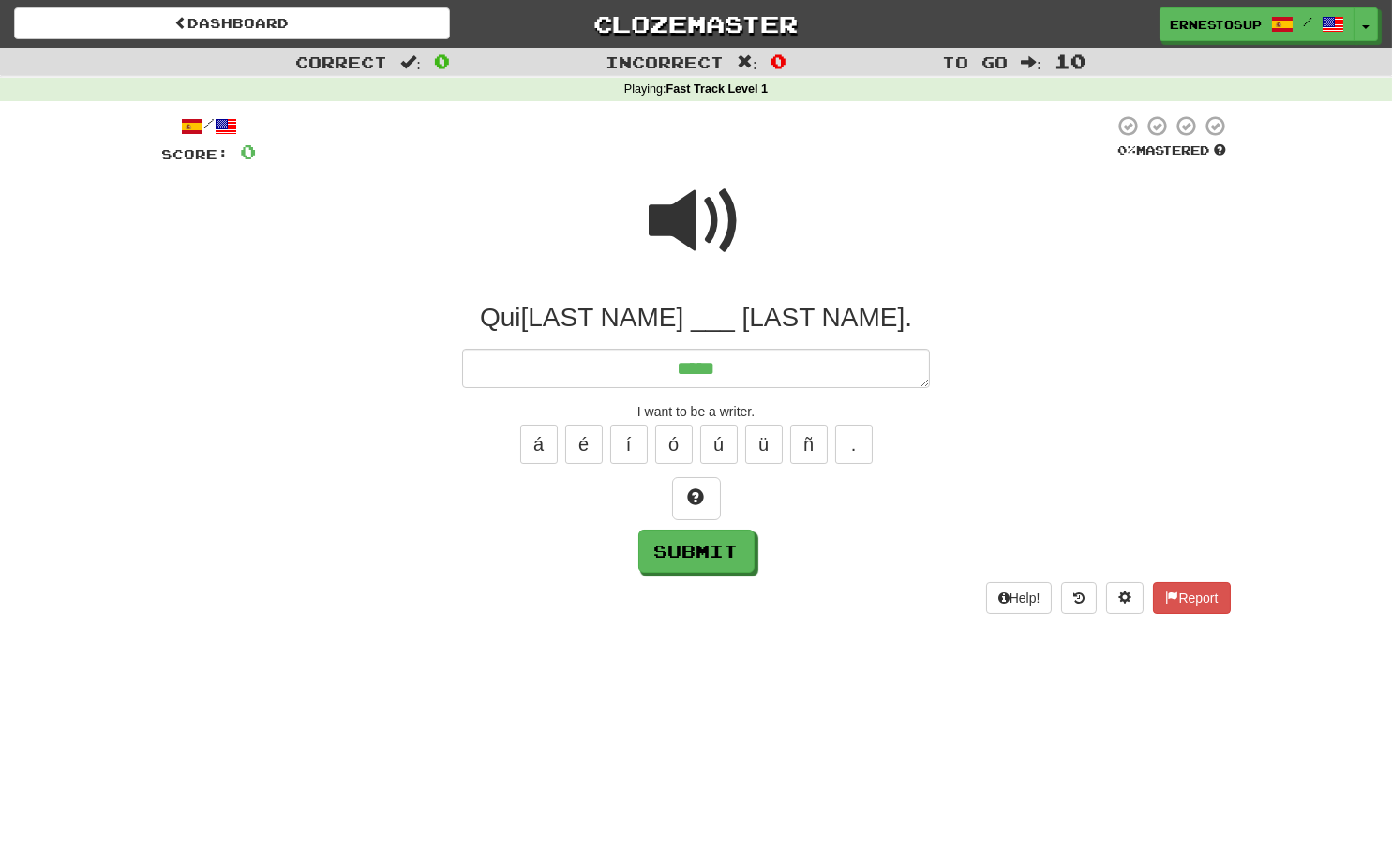 type on "*" 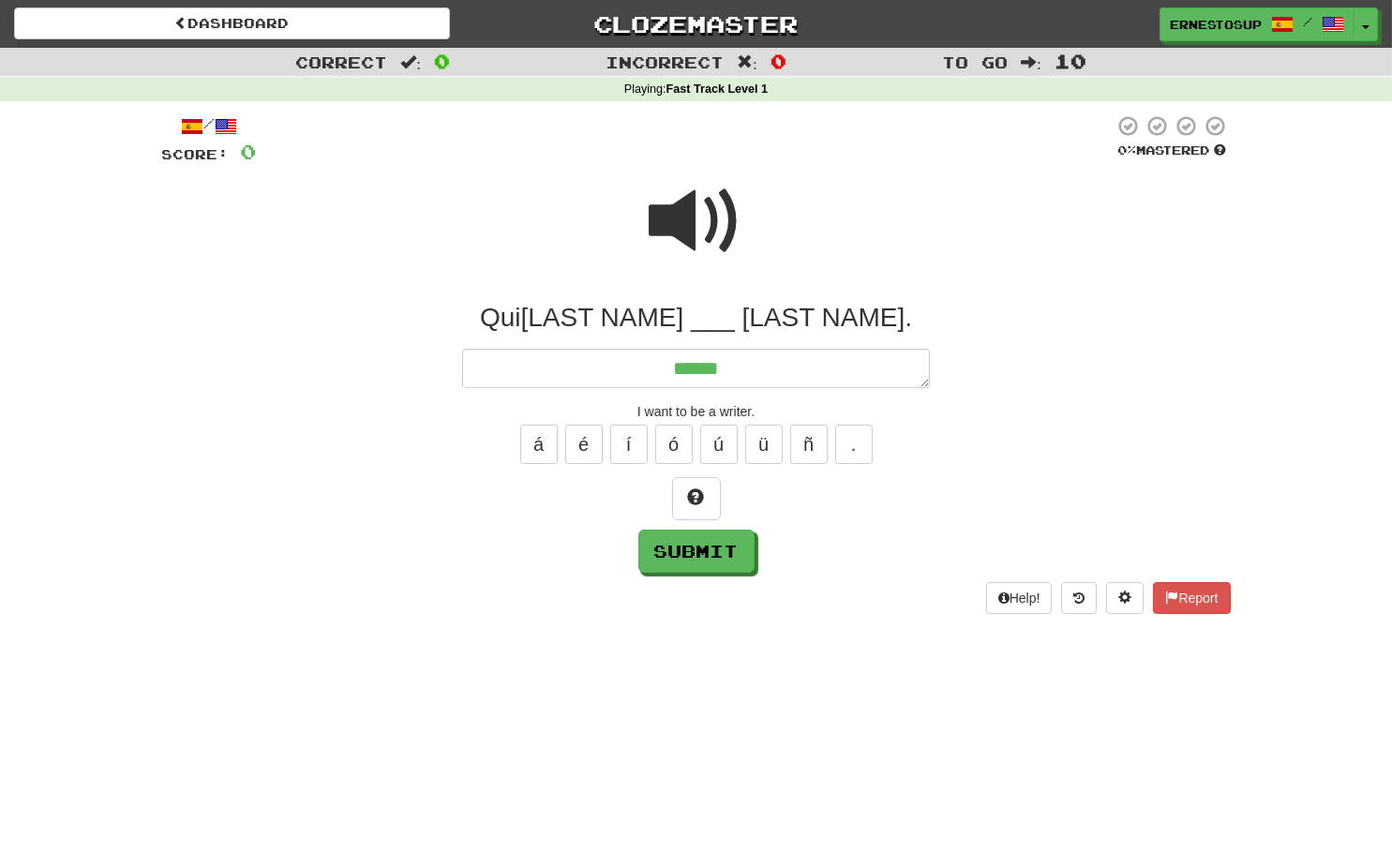 type on "*" 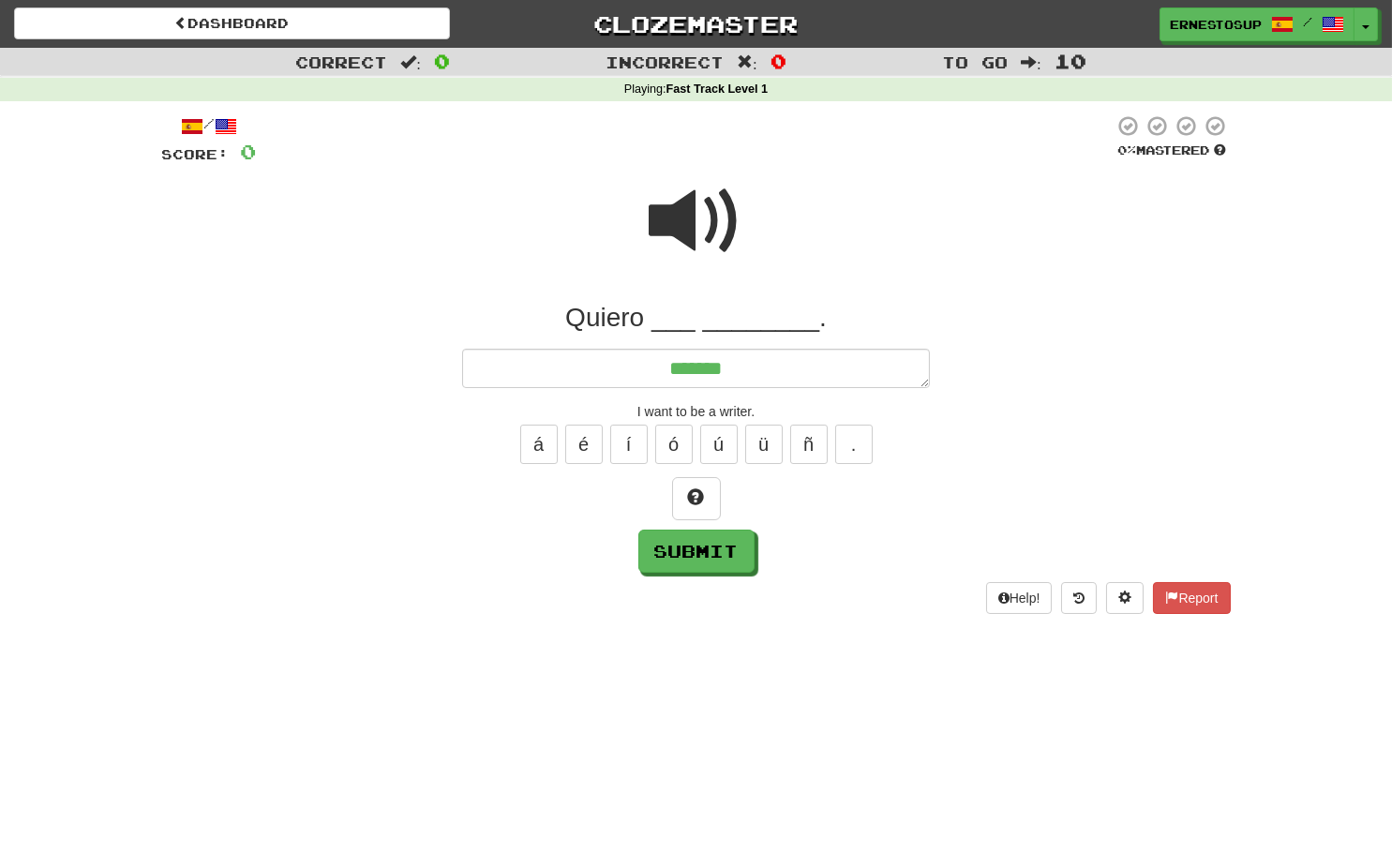 type on "*" 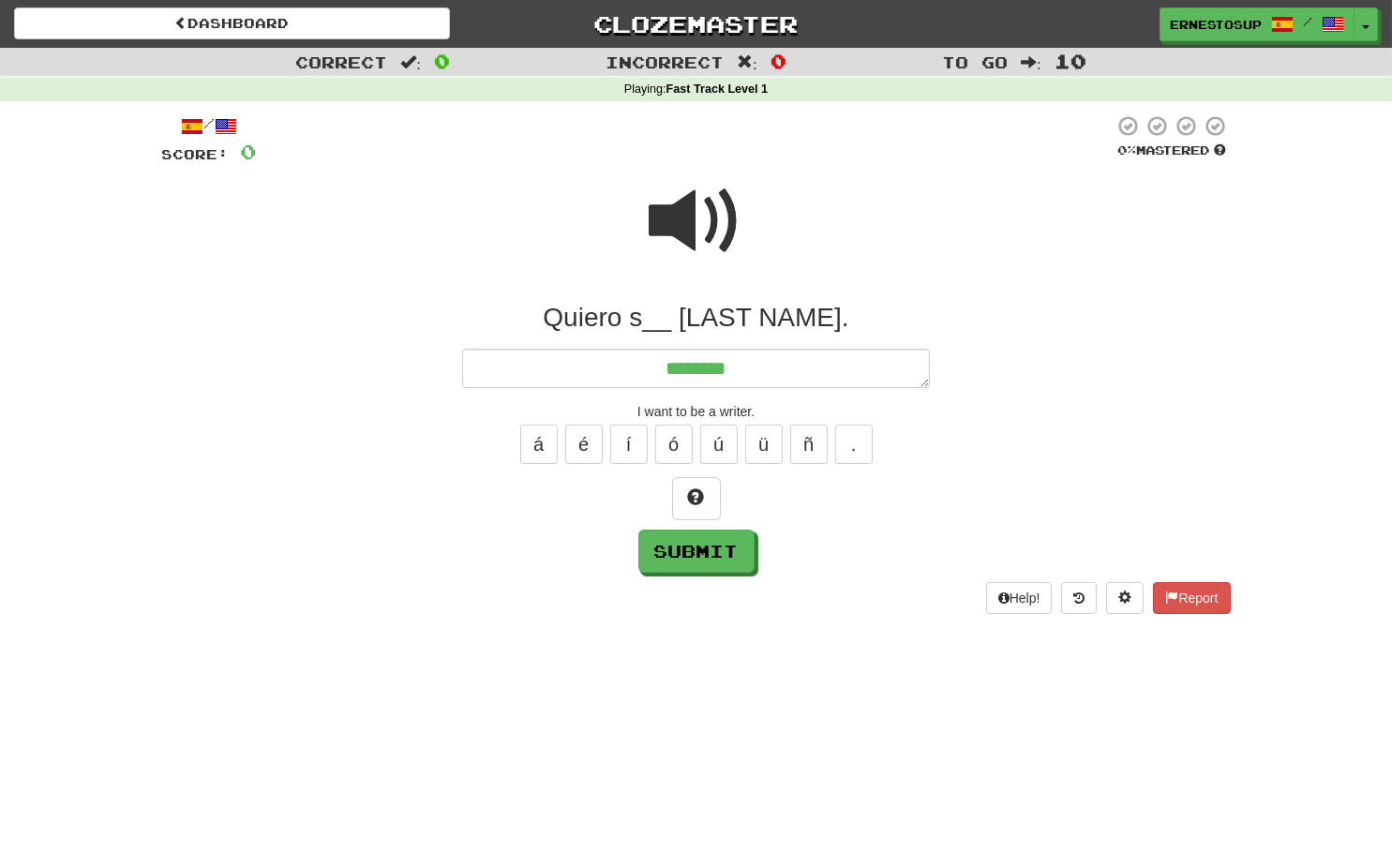 type on "*" 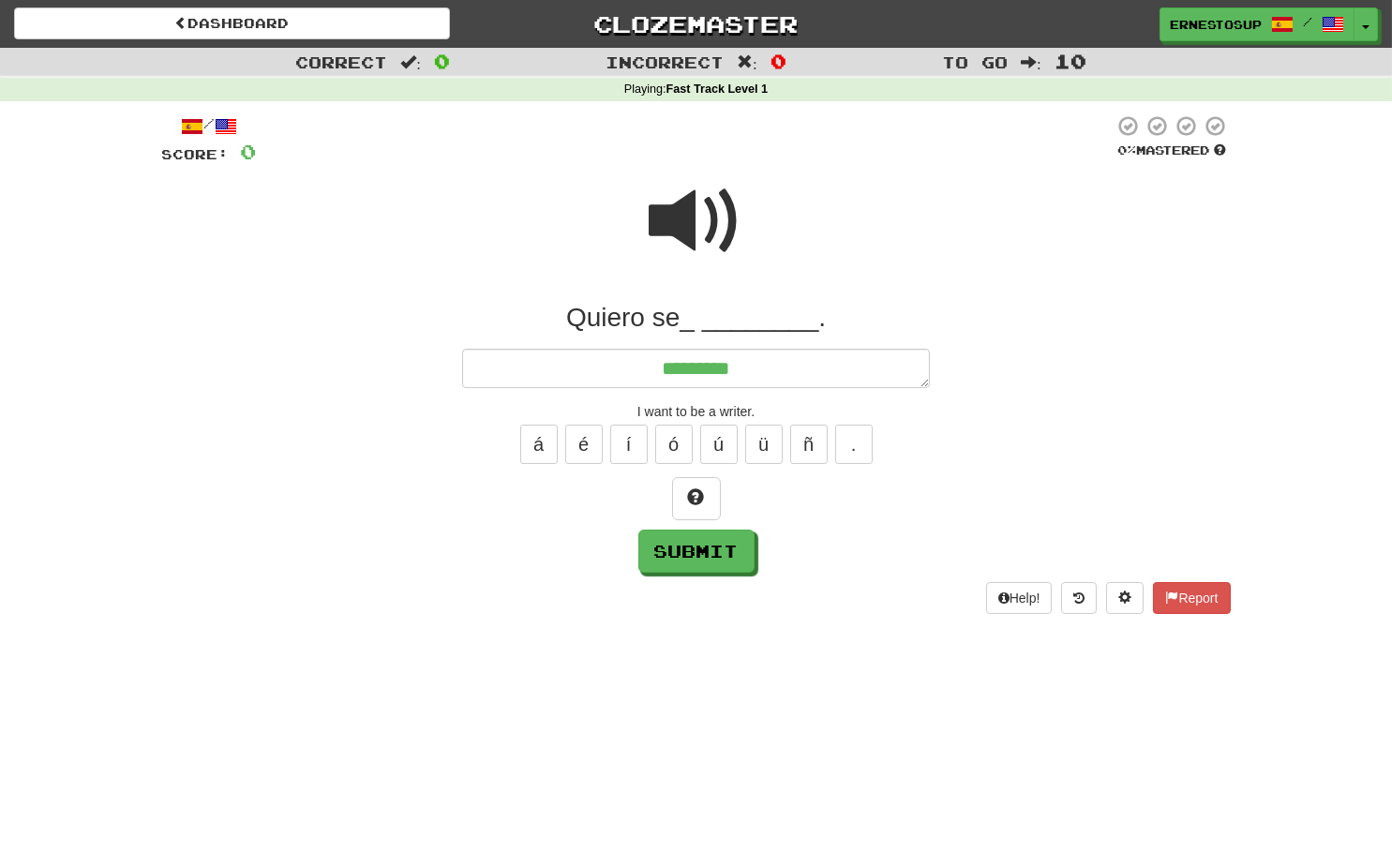 type on "*" 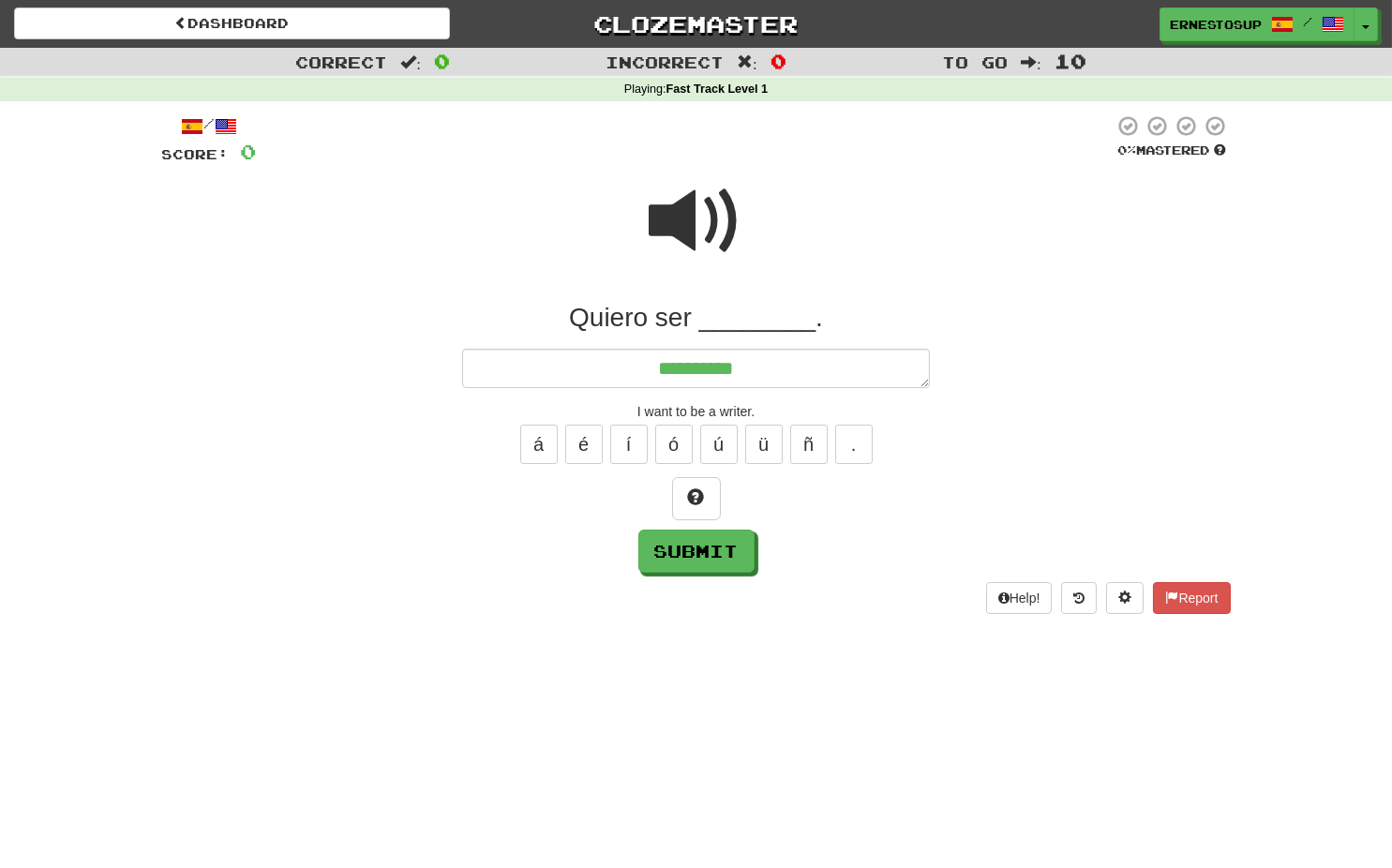 type on "*" 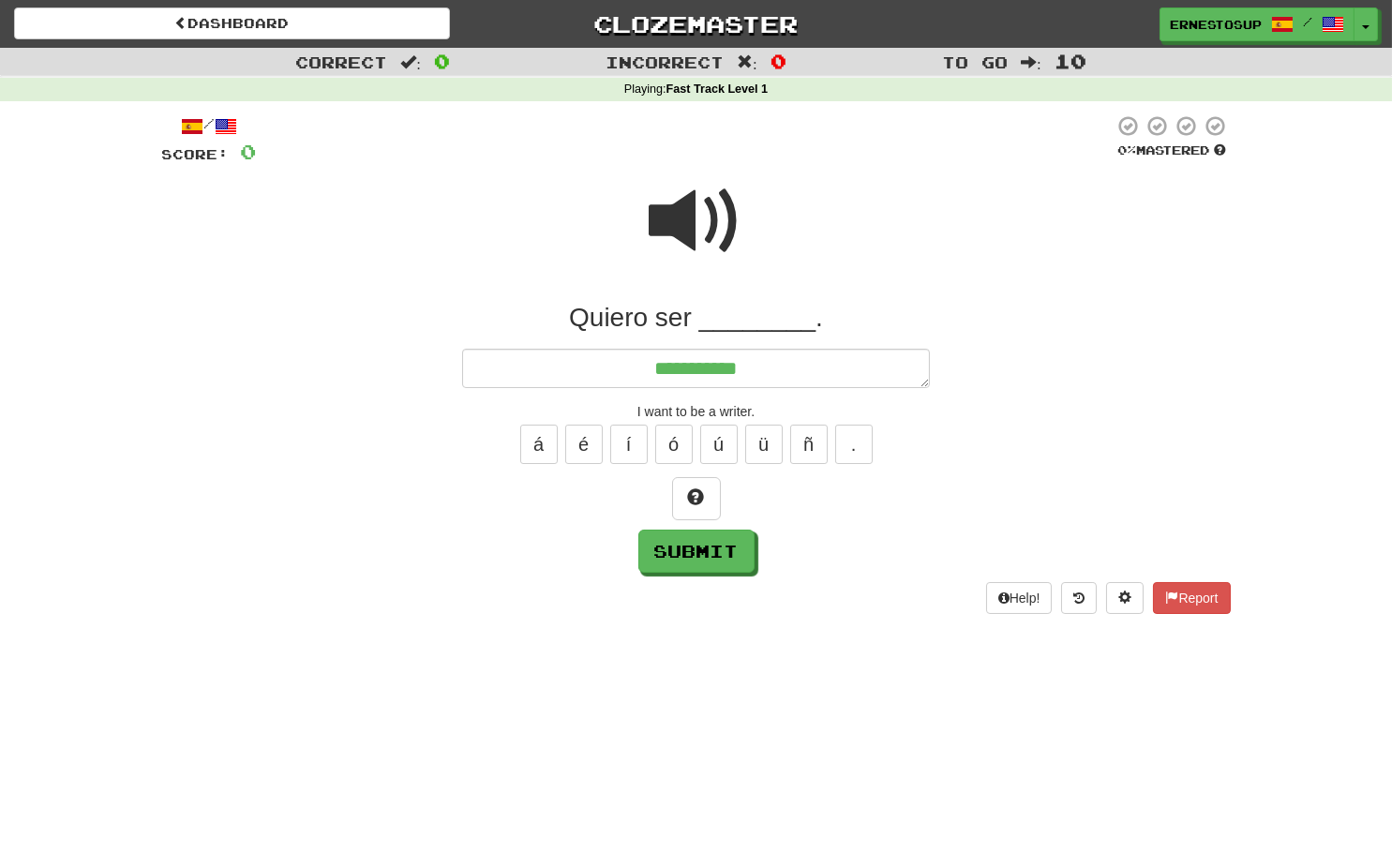 type on "*" 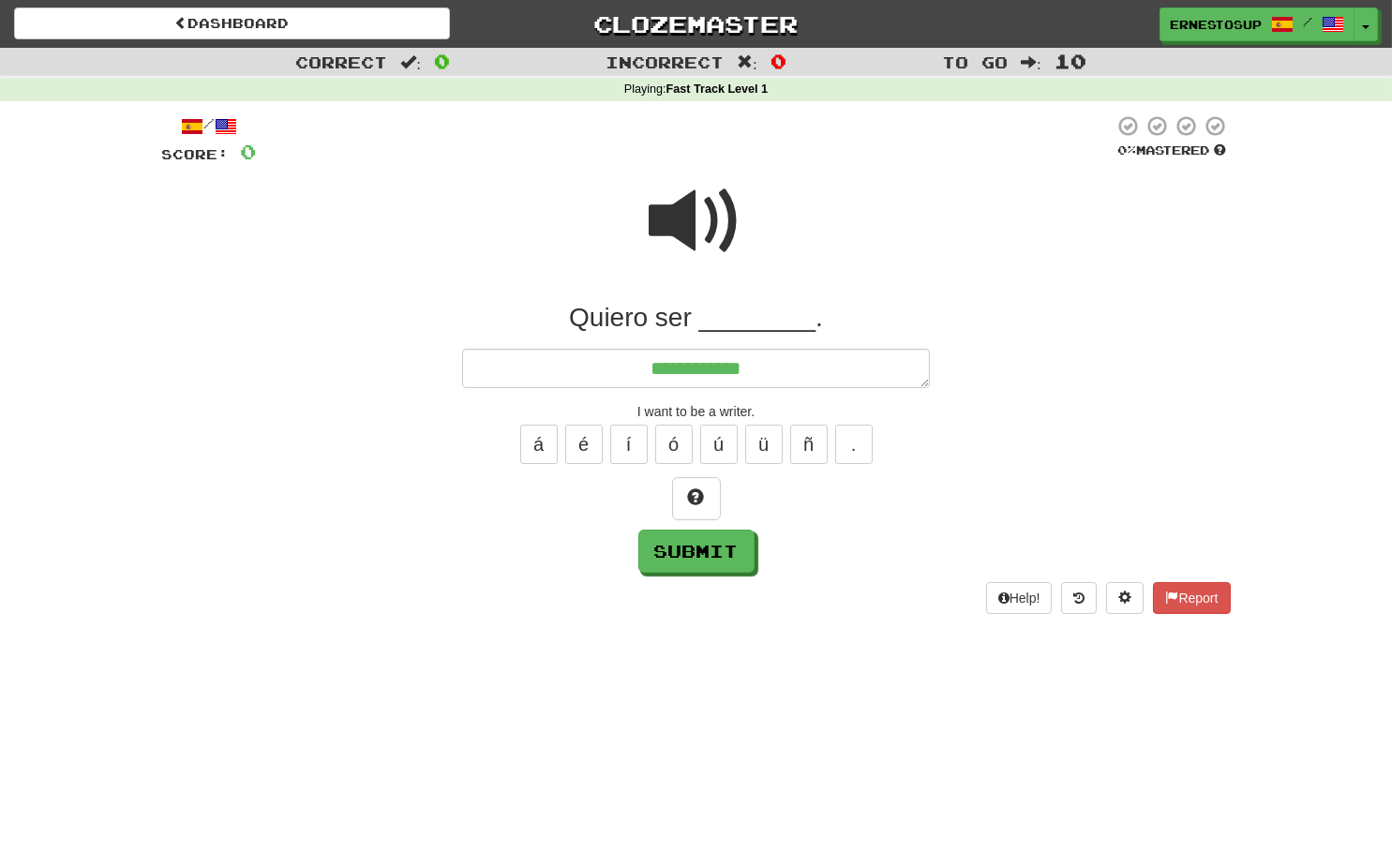 type on "*" 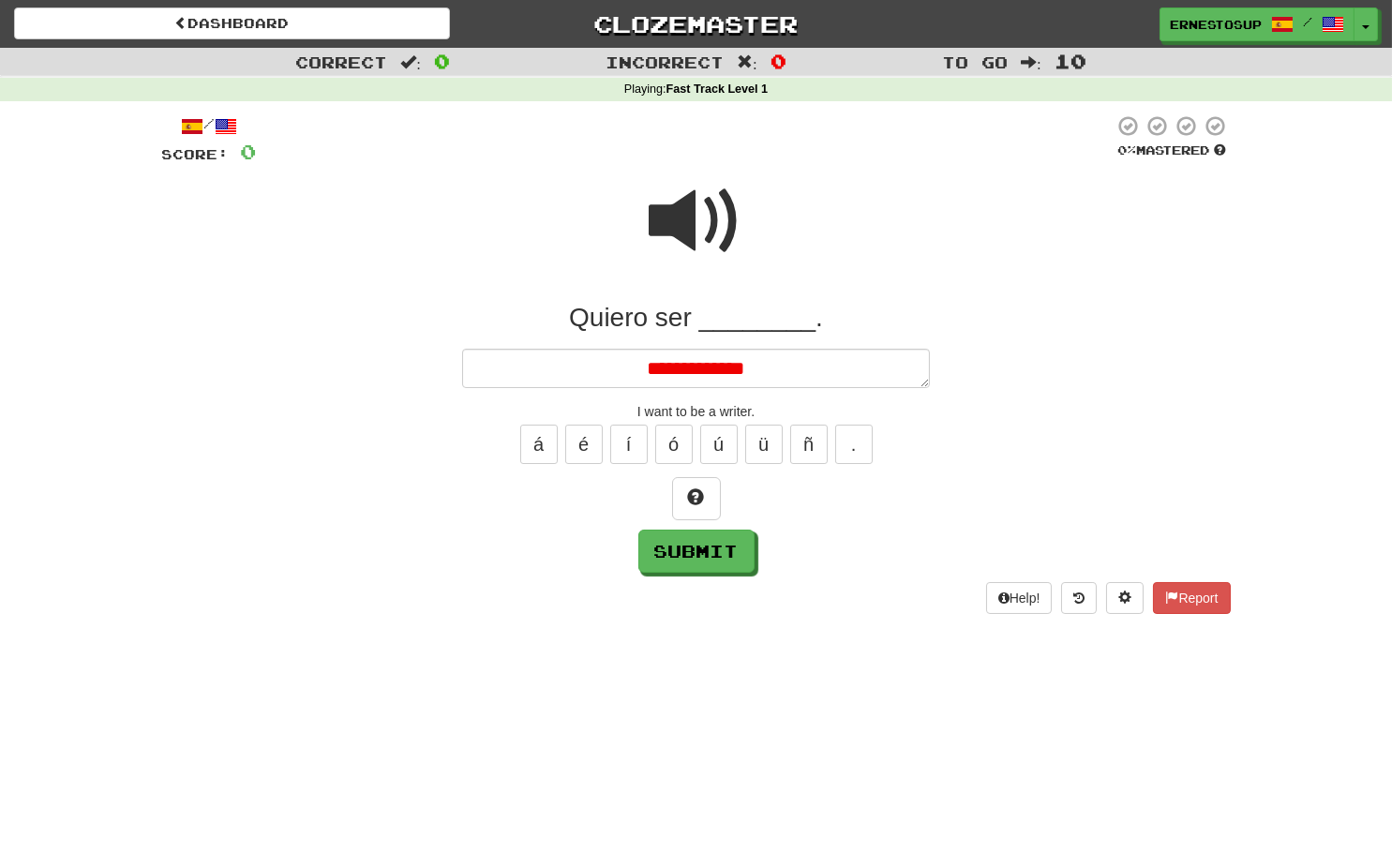 type on "*" 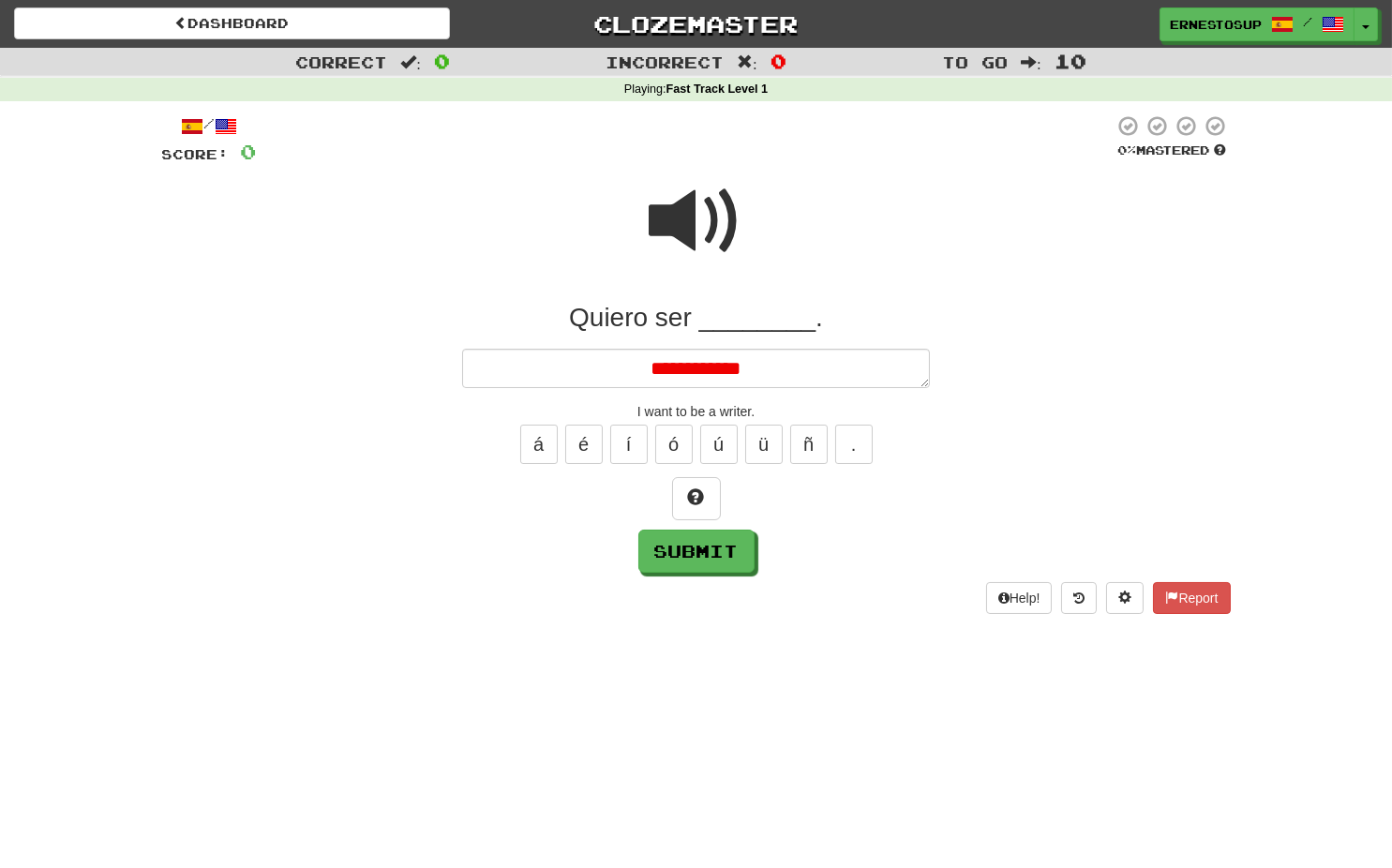 type on "*" 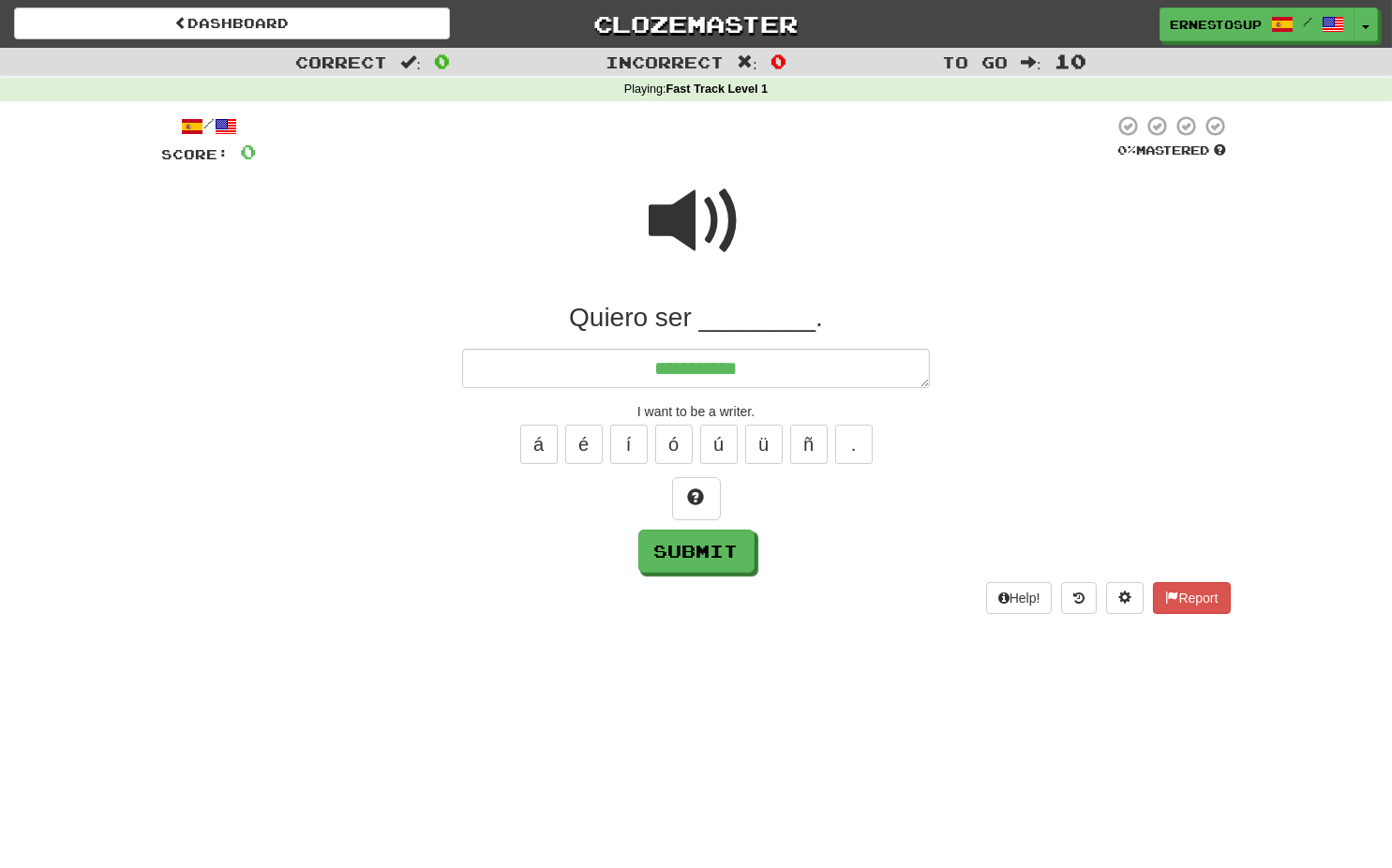 type on "*" 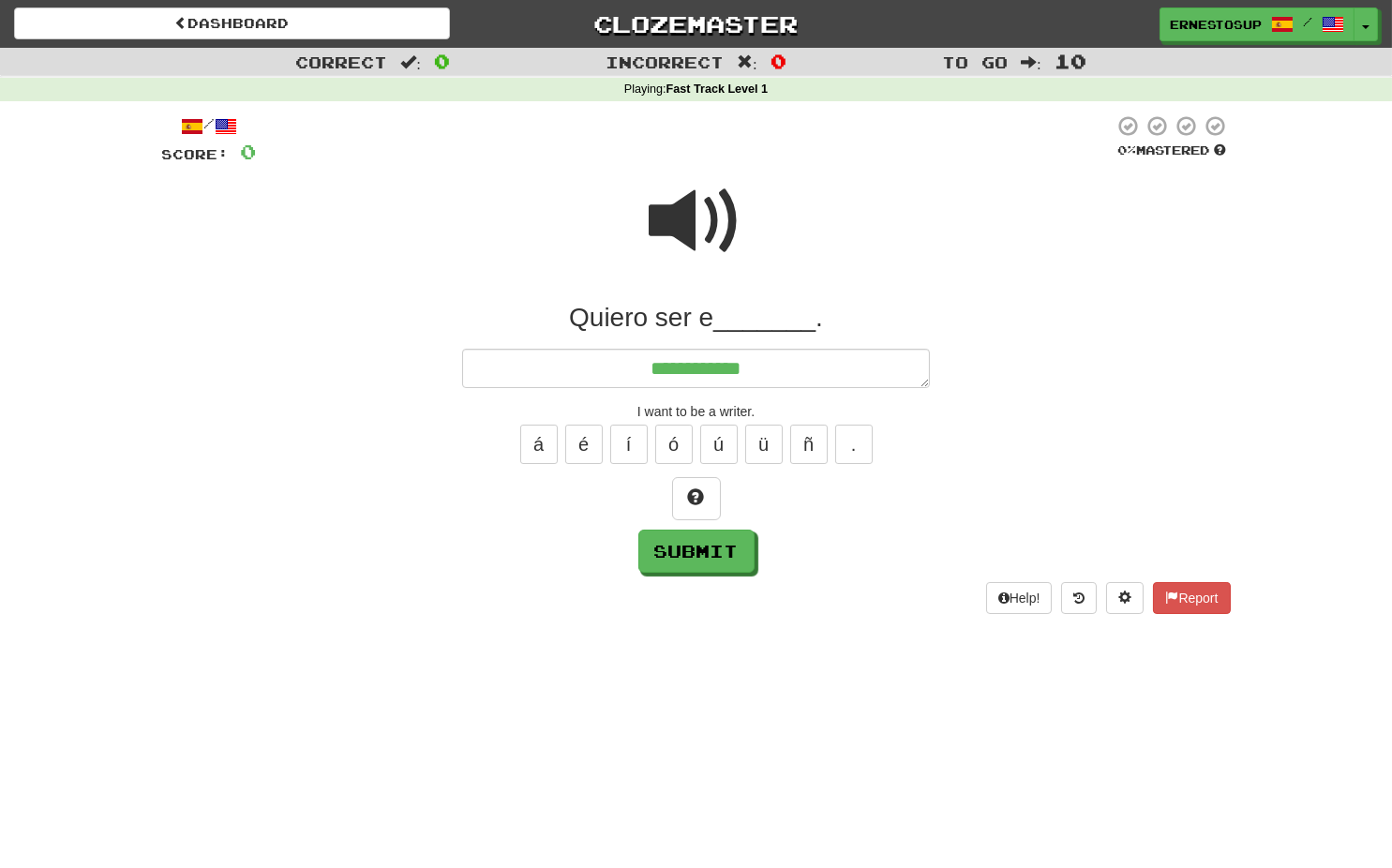 type on "*" 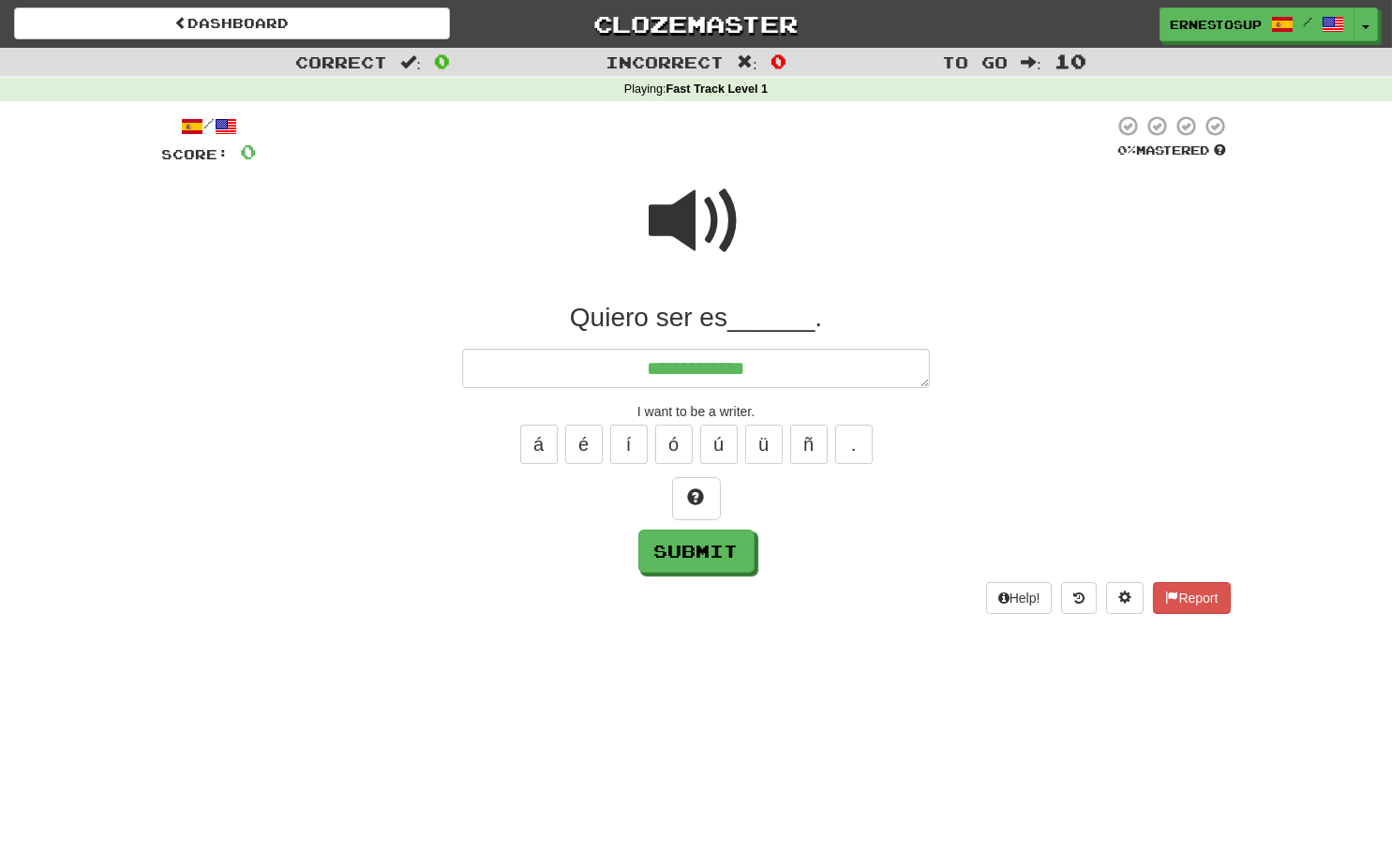type on "*" 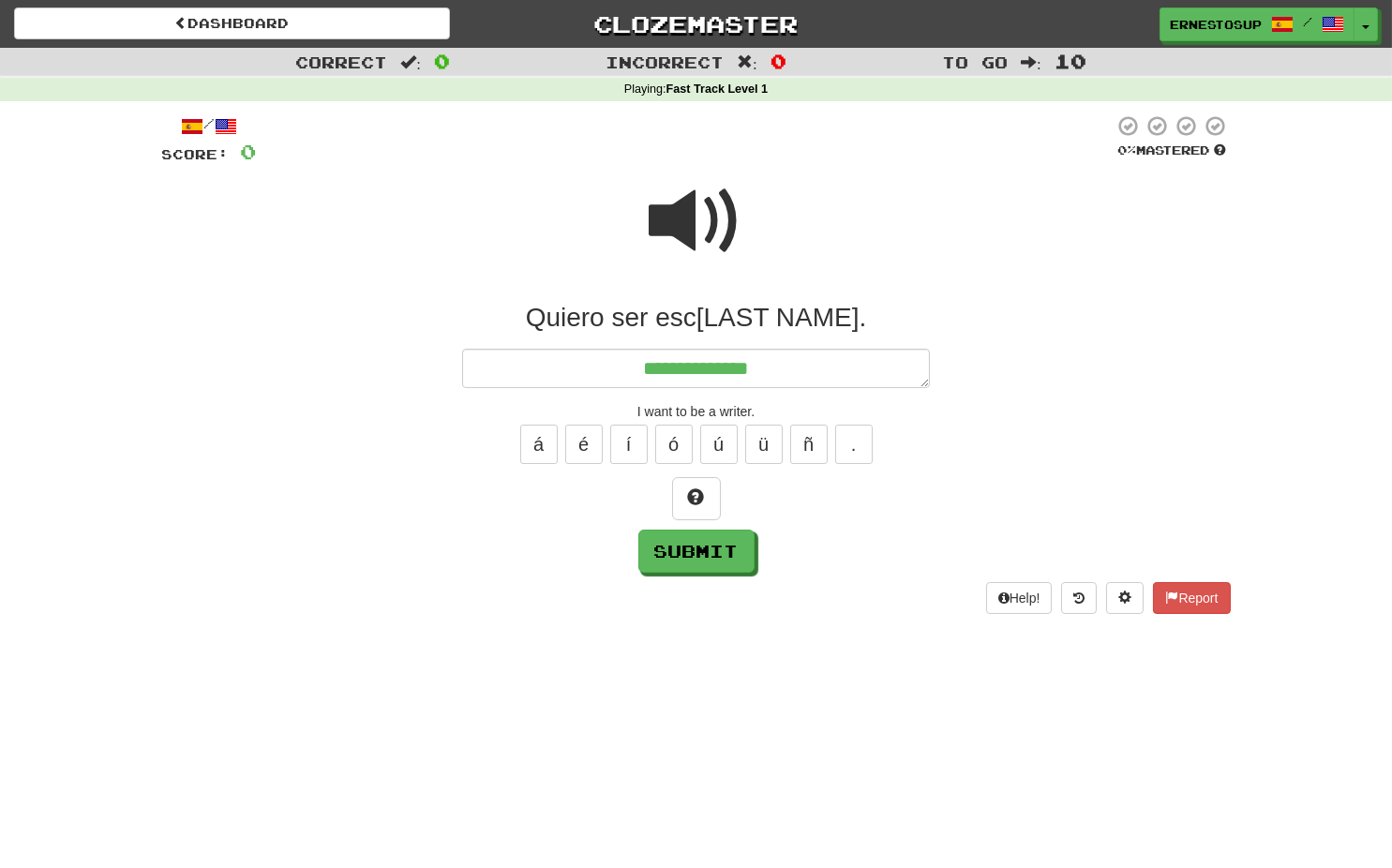 type on "*" 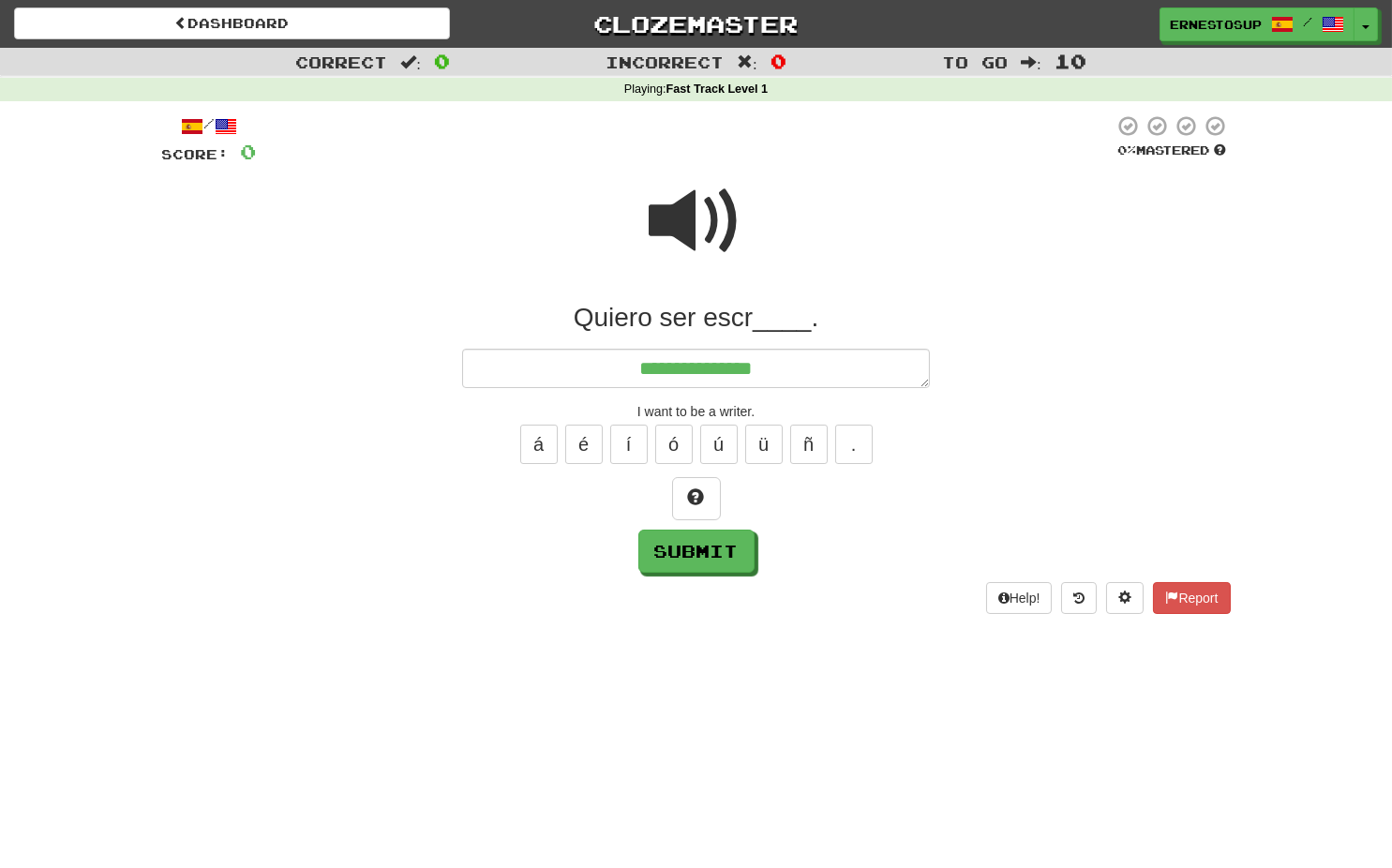 type on "*" 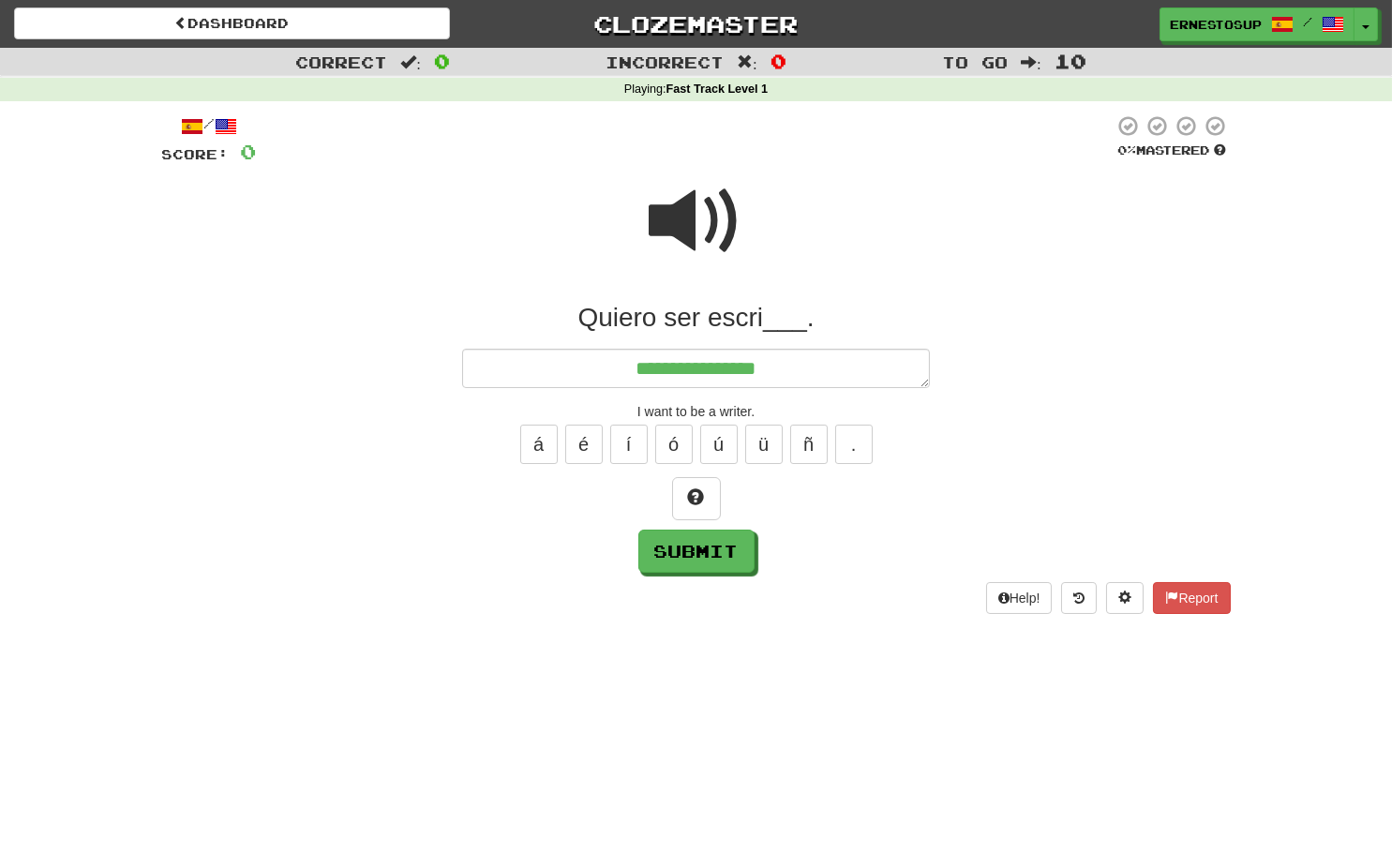 type on "**********" 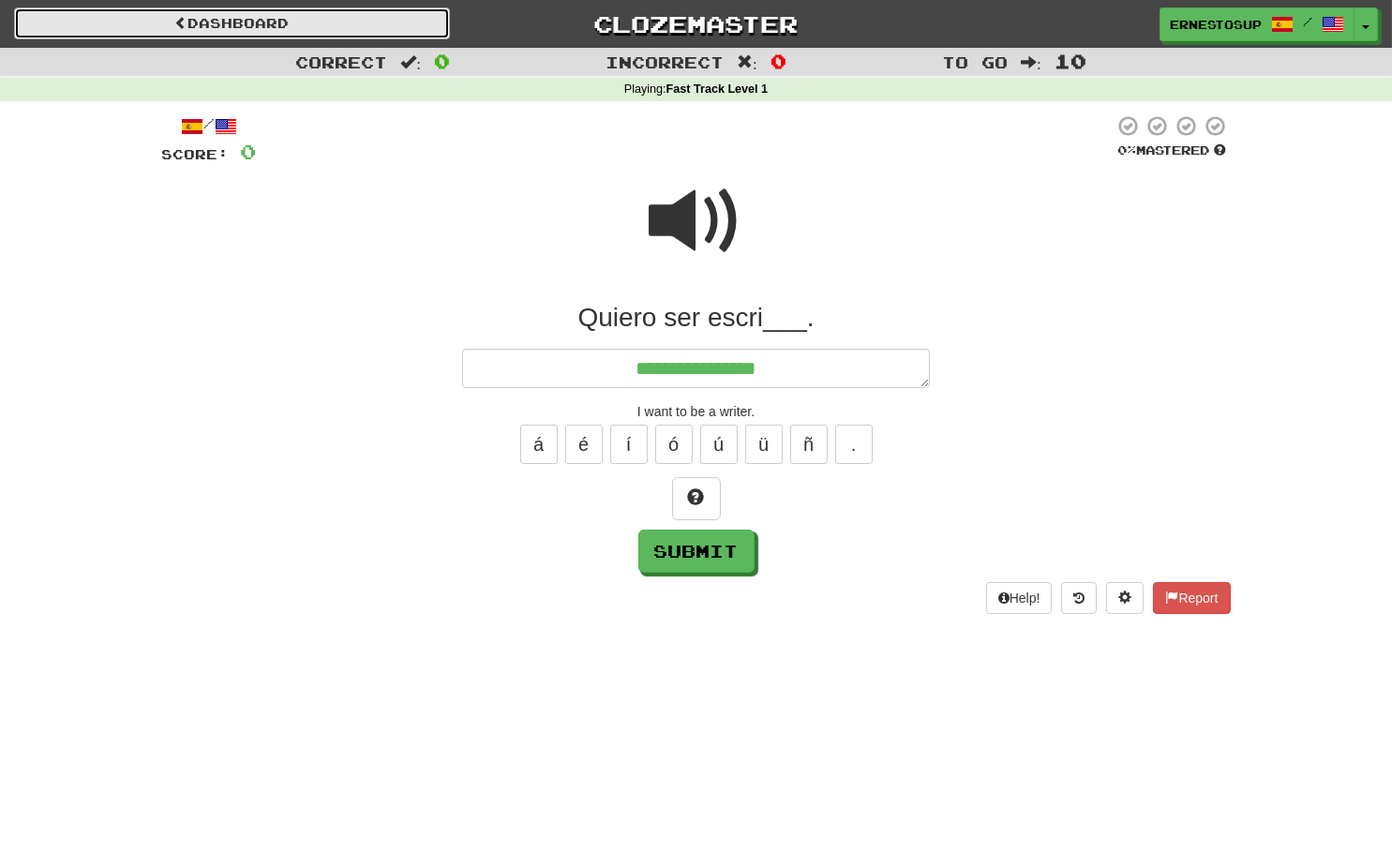 click on "Dashboard" at bounding box center (232, 23) 